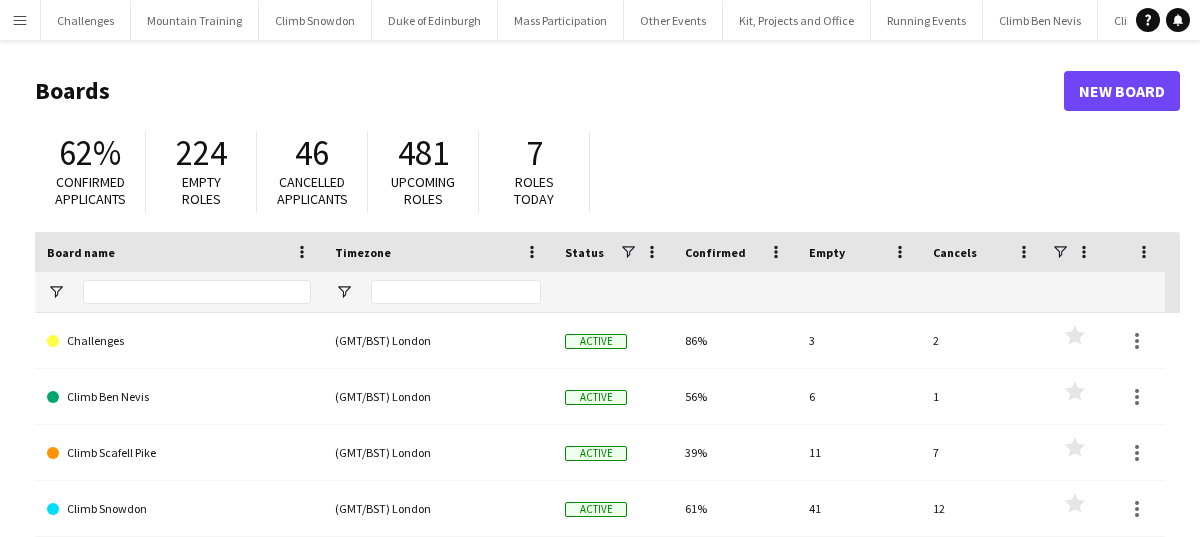 scroll, scrollTop: 0, scrollLeft: 0, axis: both 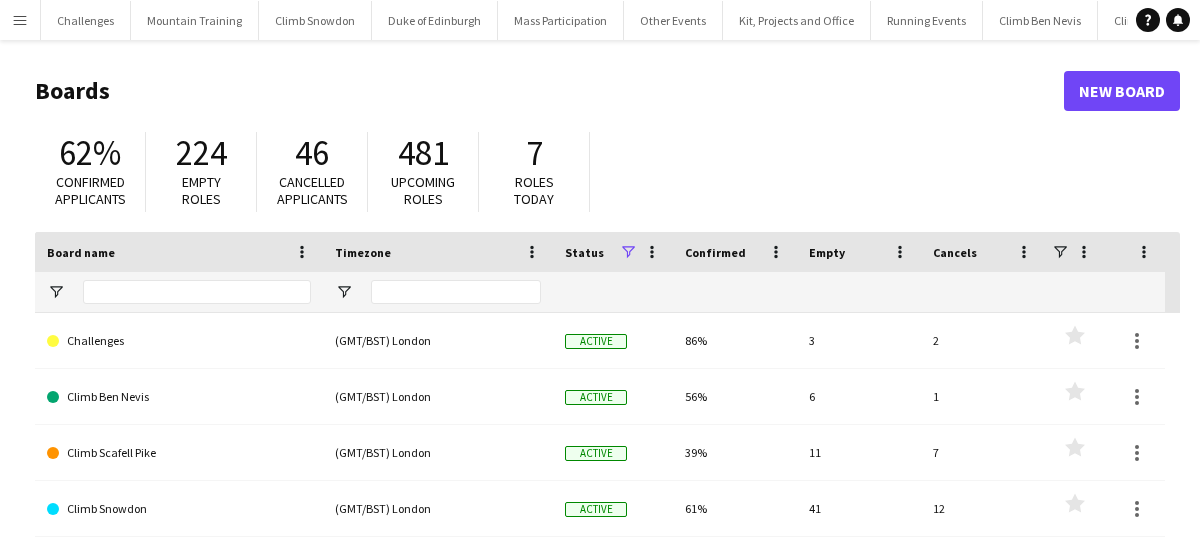 click on "Menu" at bounding box center [20, 20] 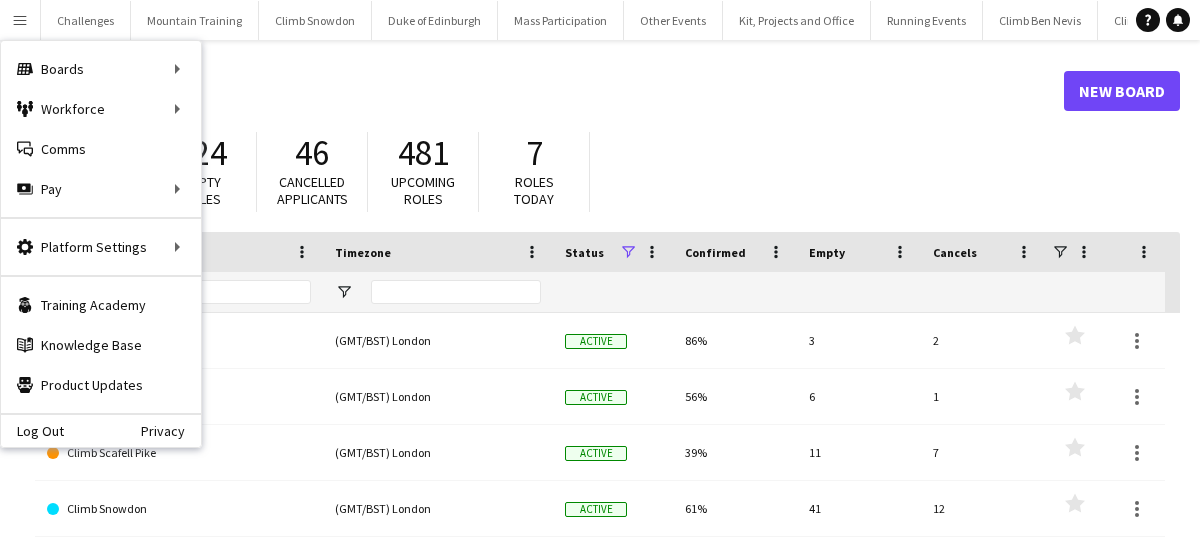 click on "Boards   New Board" 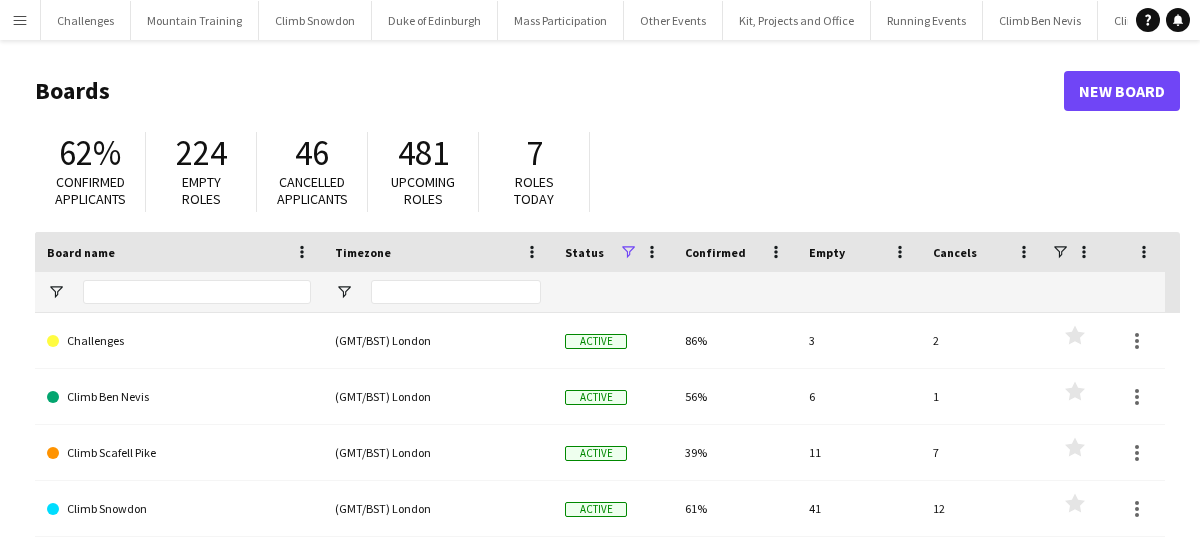 click on "Menu" at bounding box center [20, 20] 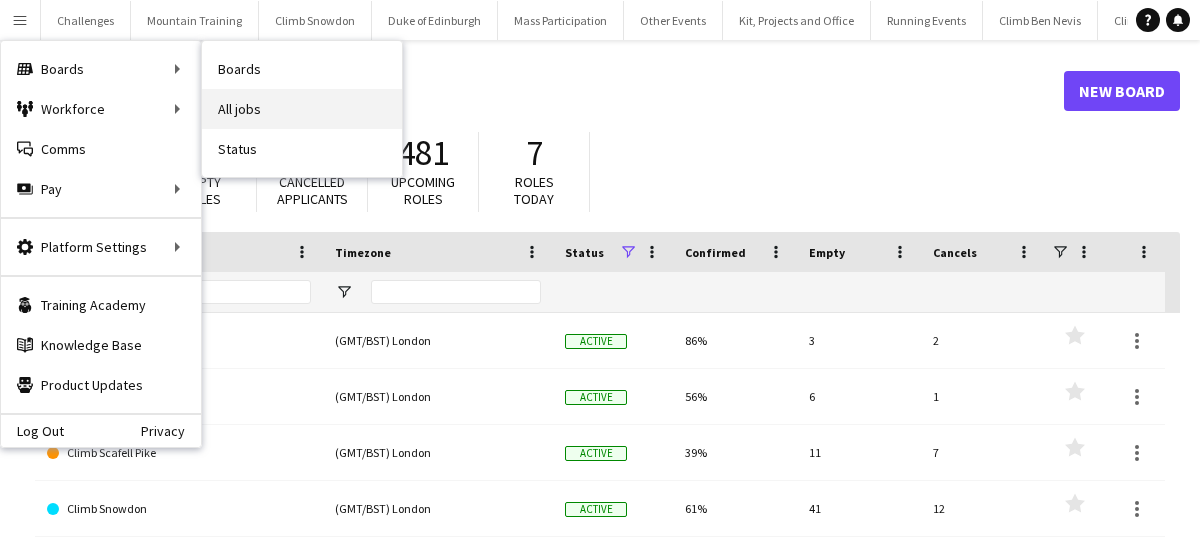 click on "All jobs" at bounding box center [302, 109] 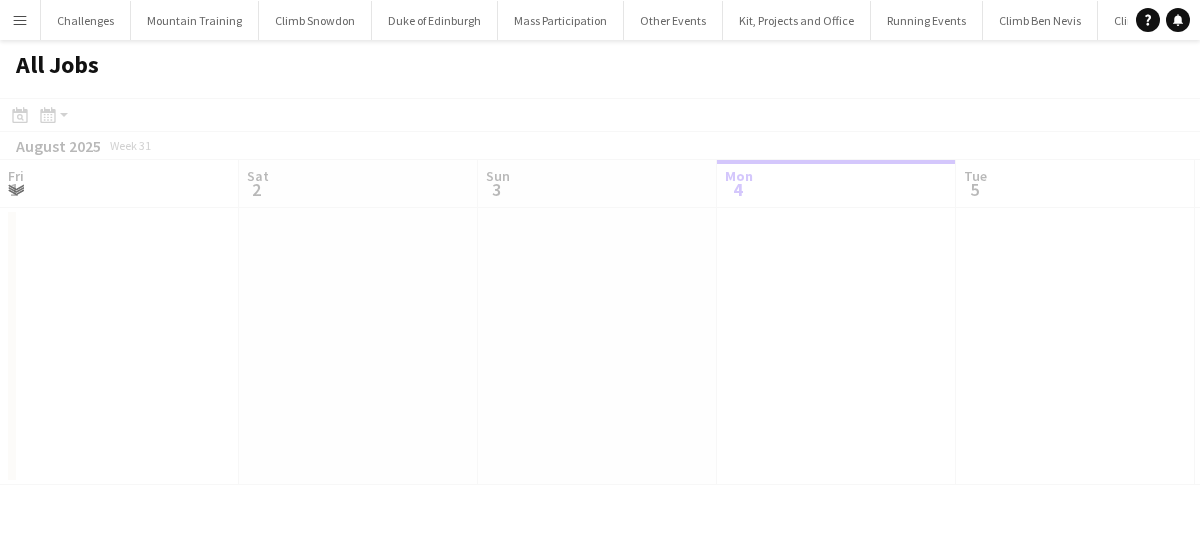 scroll, scrollTop: 0, scrollLeft: 478, axis: horizontal 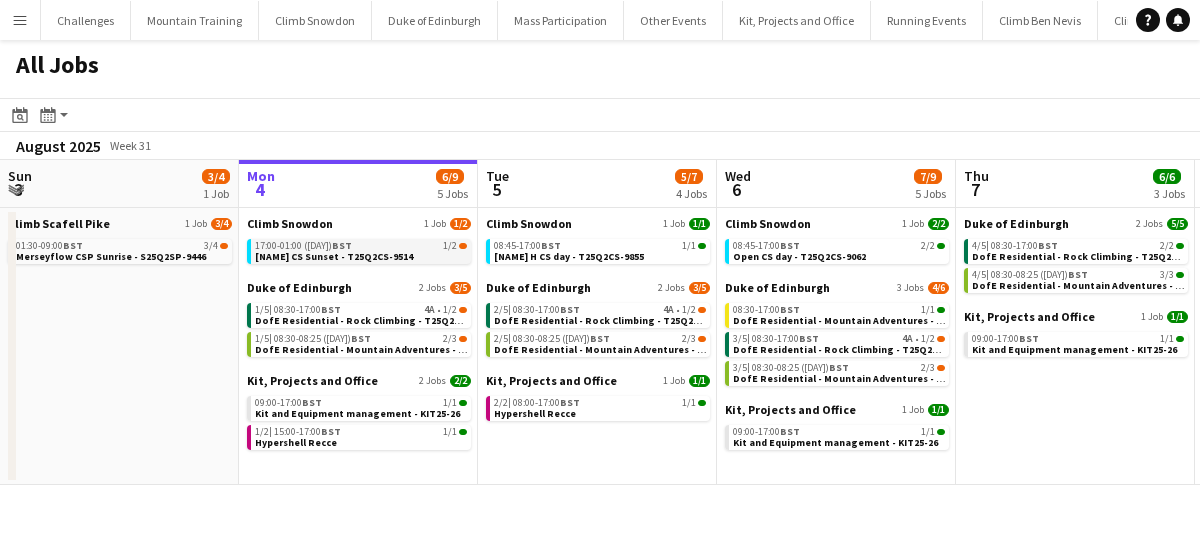 click on "[FIRST] [LAST] [CODE]" at bounding box center [334, 256] 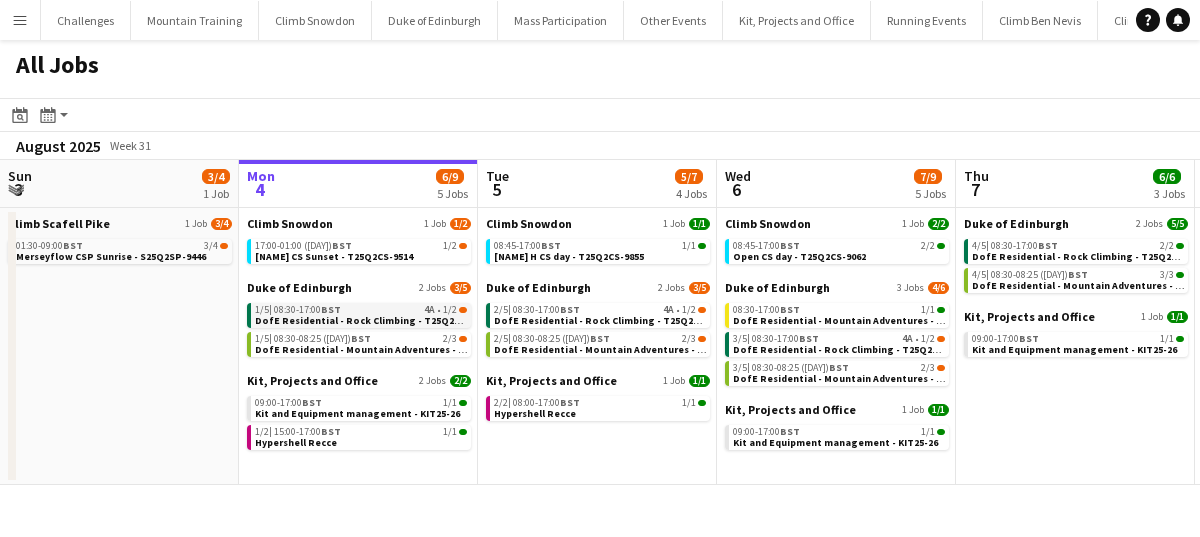 click on "[CODE]" at bounding box center [373, 320] 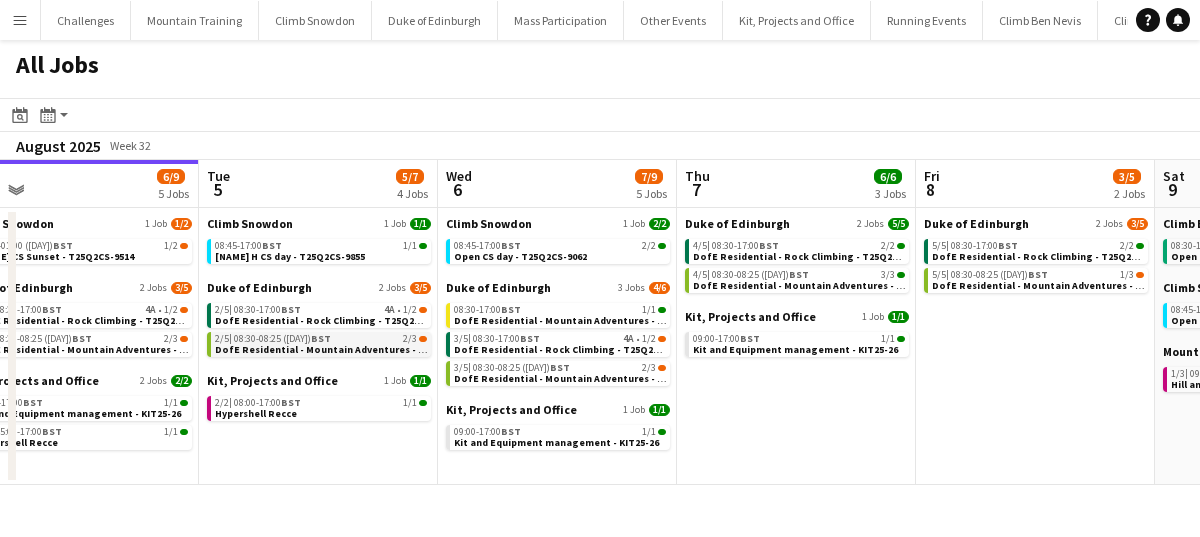 scroll, scrollTop: 0, scrollLeft: 765, axis: horizontal 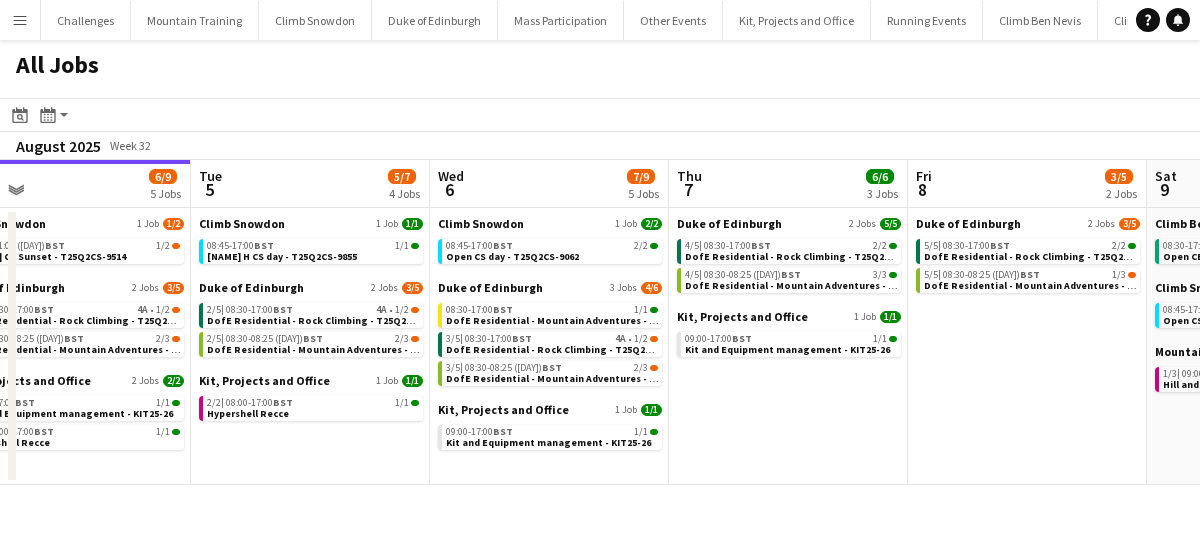 click on "Duke of Edinburgh   2 Jobs   5/5   4/5  |  08:30-17:00    BST   2/2   DofE Residential - Rock Climbing - T25Q2DR-8822   4/5  |  08:30-08:25 (Fri)   BST   3/3   DofE Residential - Mountain Adventures - T25Q2DR-8832   Kit, Projects and Office   1 Job   1/1   09:00-17:00    BST   1/1   Kit and Equipment management - KIT25-26" at bounding box center (788, 346) 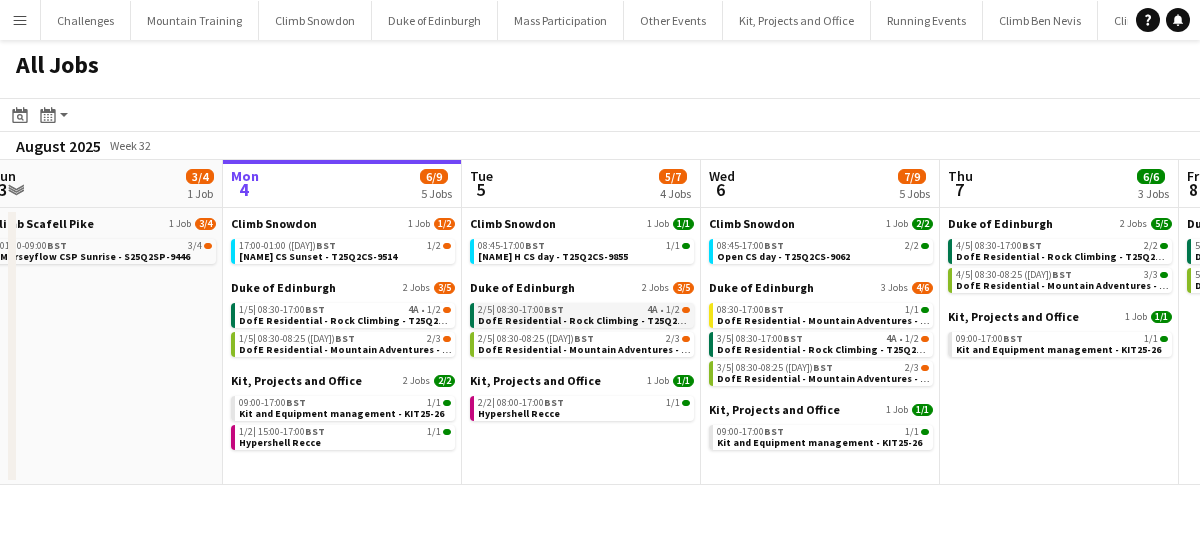 scroll, scrollTop: 0, scrollLeft: 458, axis: horizontal 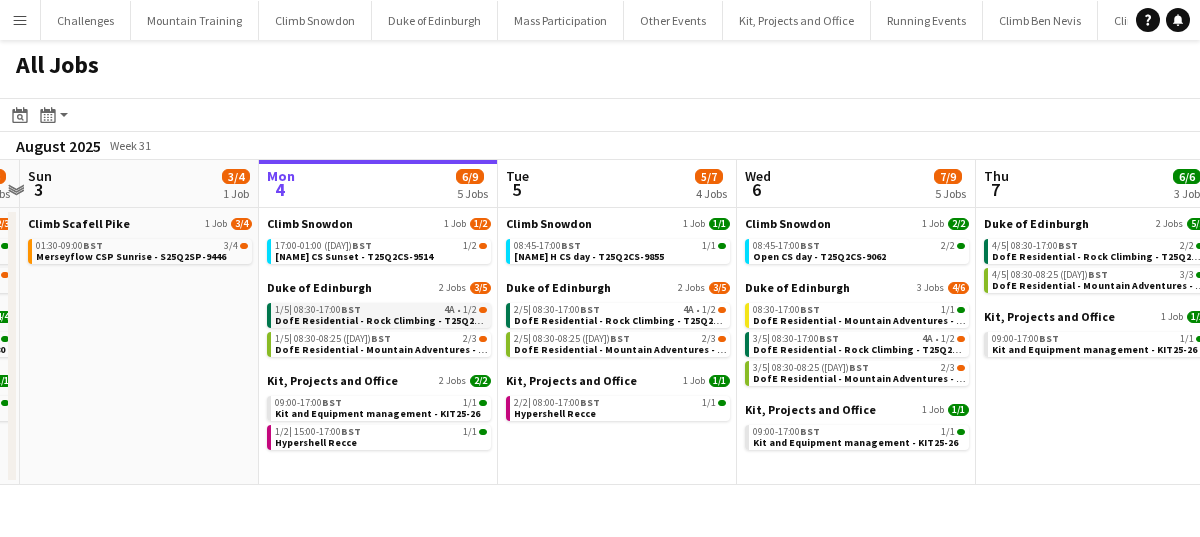 click on "1/5  |  08:30-17:00    BST   4A   •   1/2" at bounding box center (381, 310) 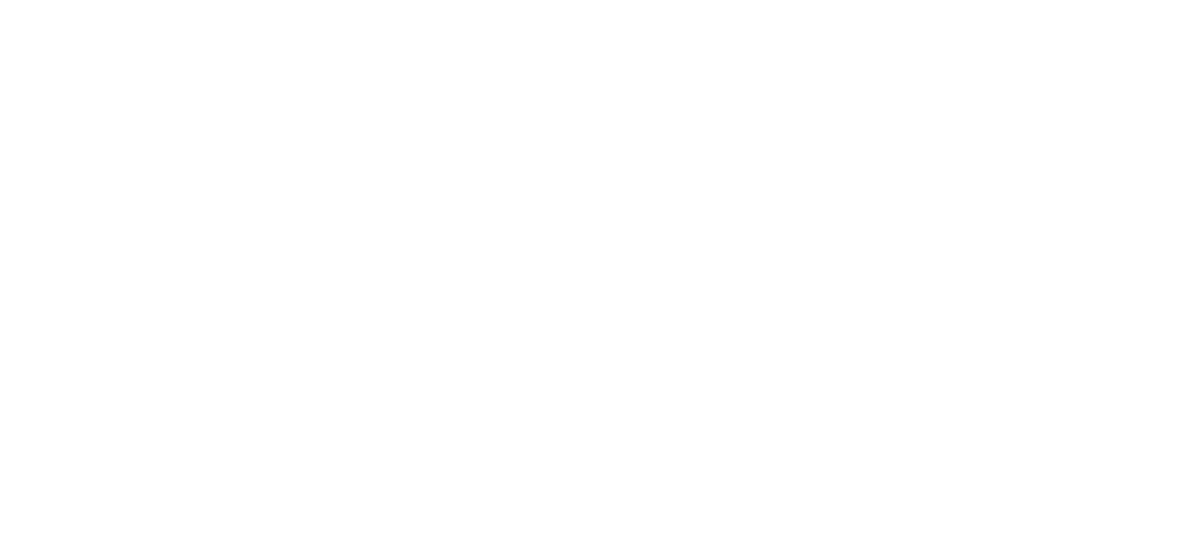 scroll, scrollTop: 0, scrollLeft: 0, axis: both 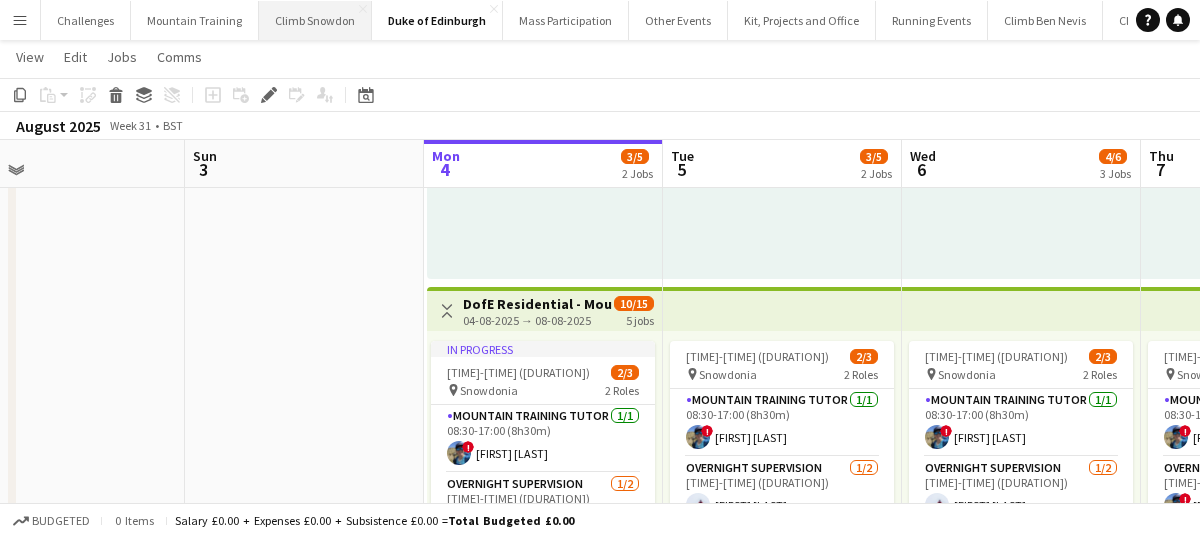click on "Climb Snowdon
Close" at bounding box center (315, 20) 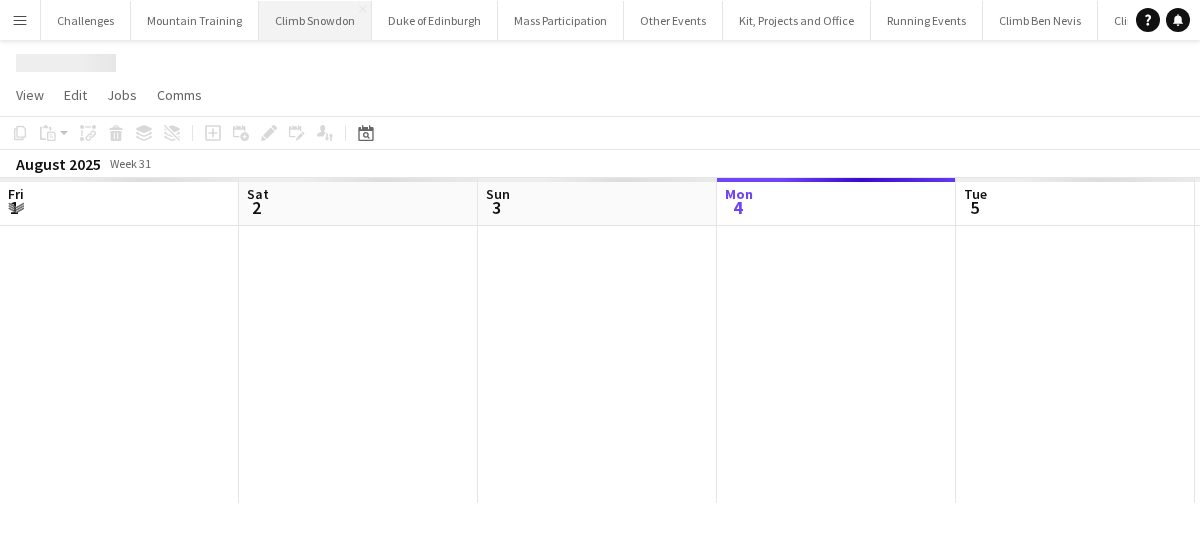 scroll, scrollTop: 0, scrollLeft: 0, axis: both 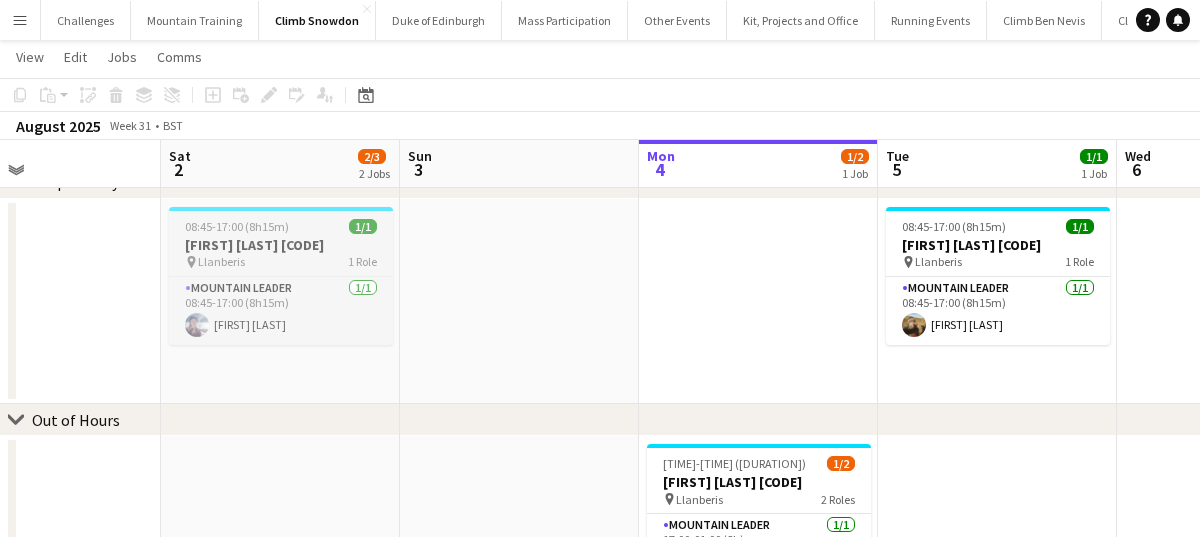 click on "[FIRST] [LAST] [CODE]" at bounding box center (281, 245) 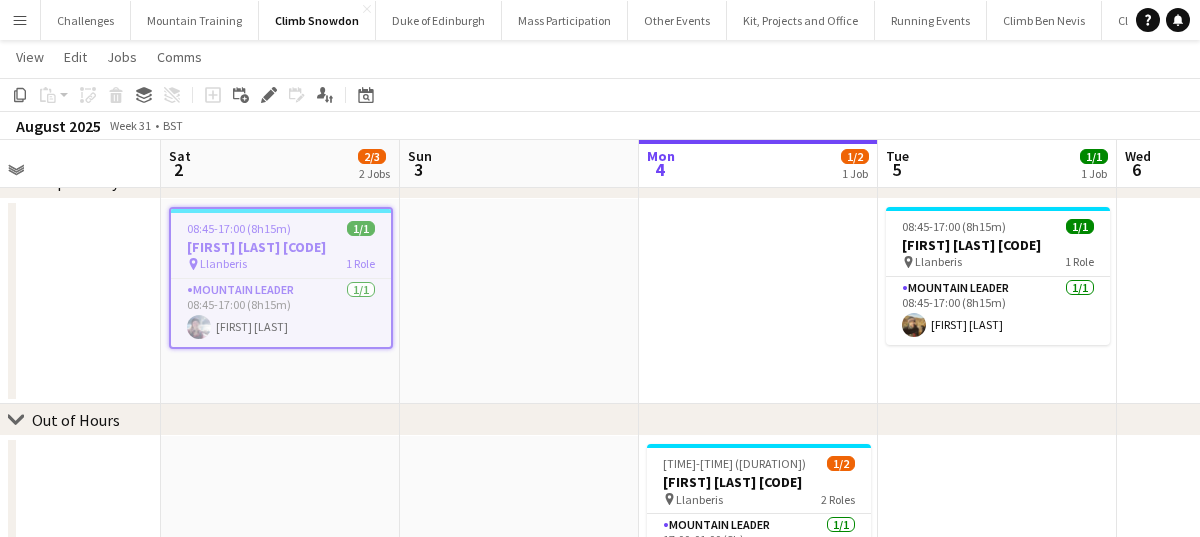 click on "Charlie G CS day - T25Q2CS-9757" at bounding box center [281, 247] 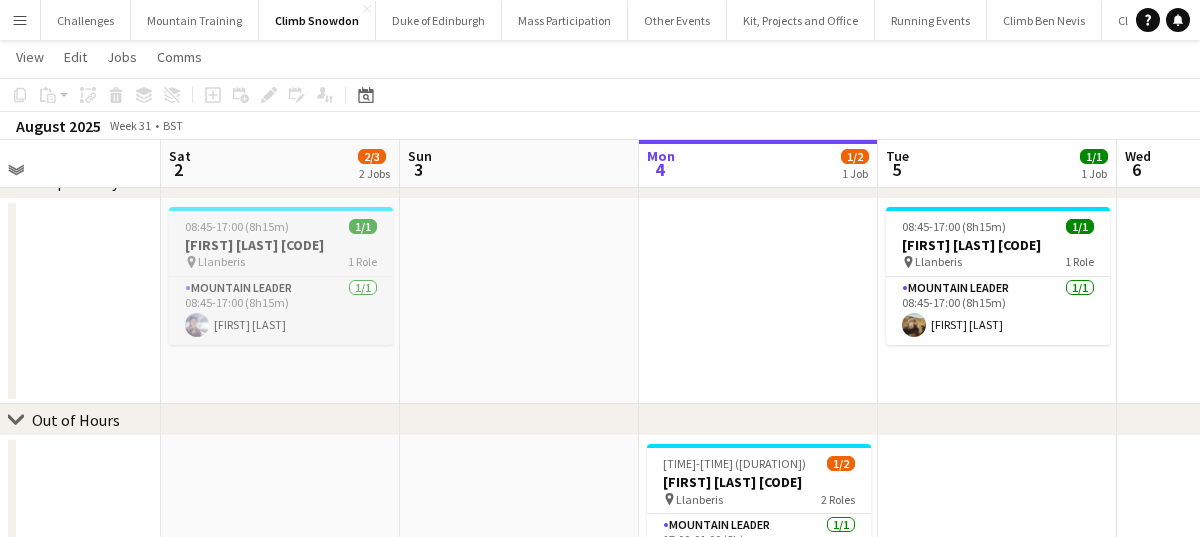 click on "Charlie G CS day - T25Q2CS-9757" at bounding box center [281, 245] 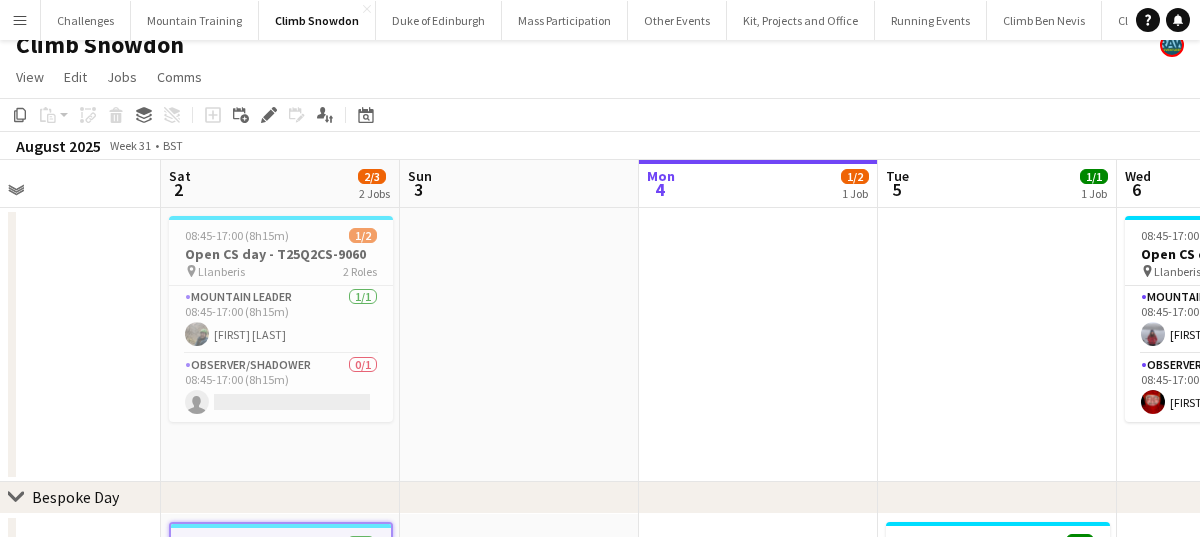 scroll, scrollTop: 22, scrollLeft: 0, axis: vertical 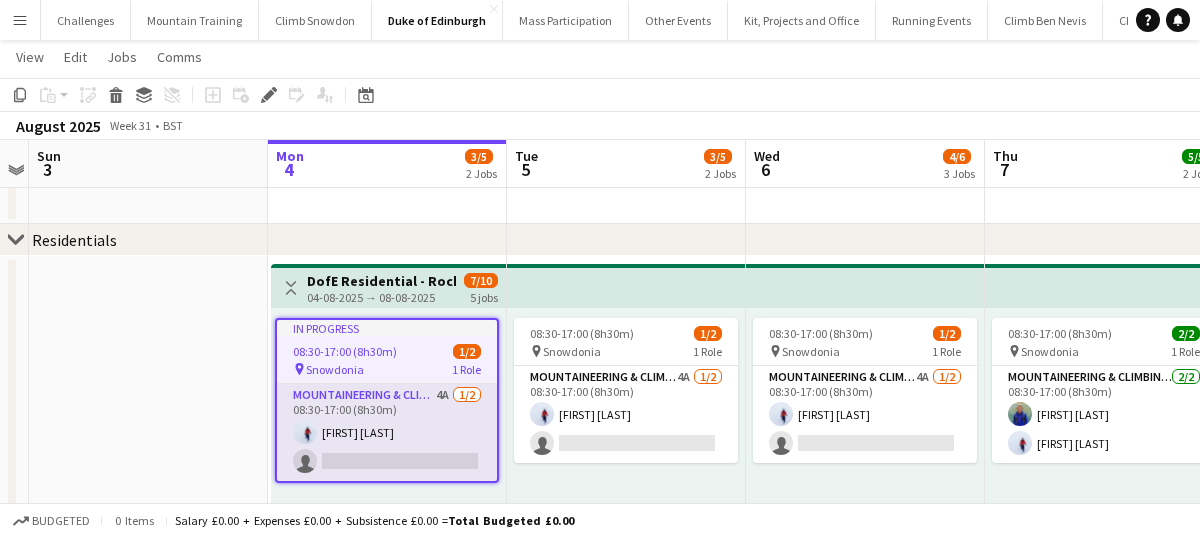 click on "Mountaineering & Climbing Instructor   4A   1/2   08:30-17:00 (8h30m)
Stuart Lade
single-neutral-actions" at bounding box center [387, 432] 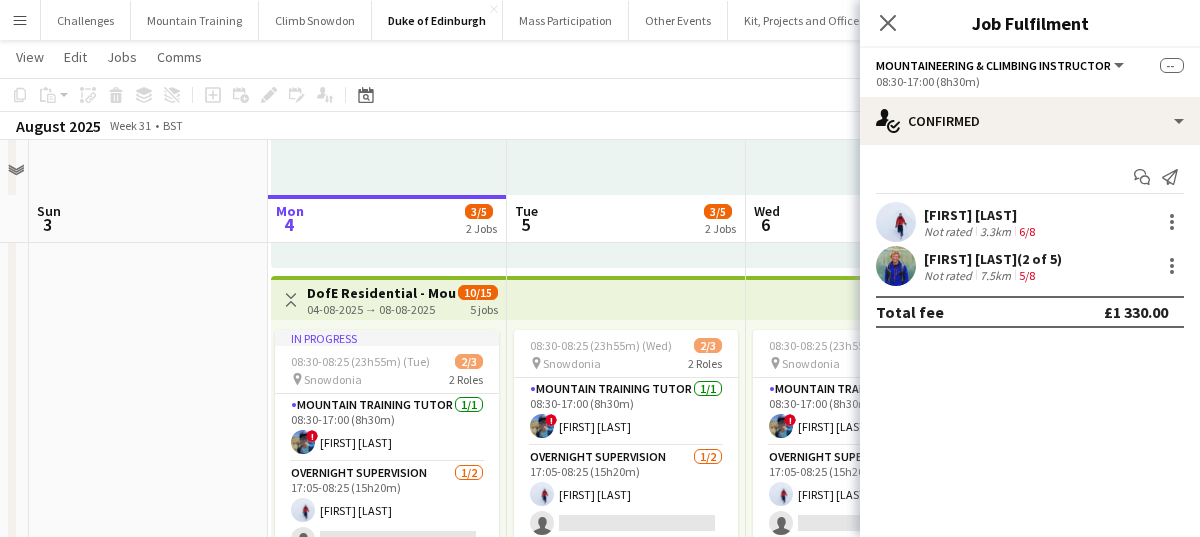 scroll, scrollTop: 833, scrollLeft: 0, axis: vertical 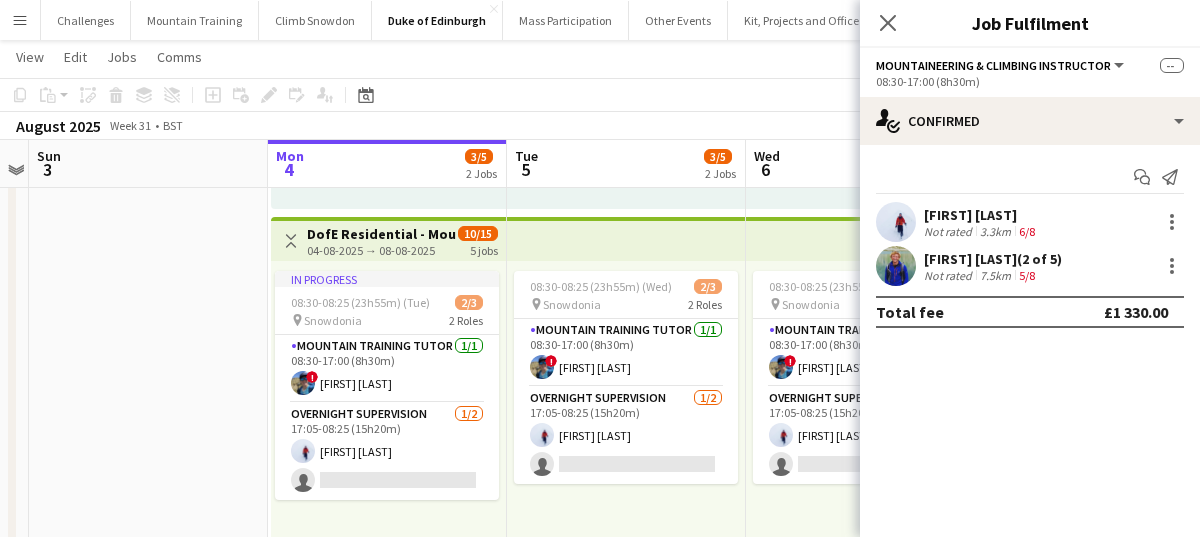 click on "[FIRST] [LAST]" at bounding box center [981, 215] 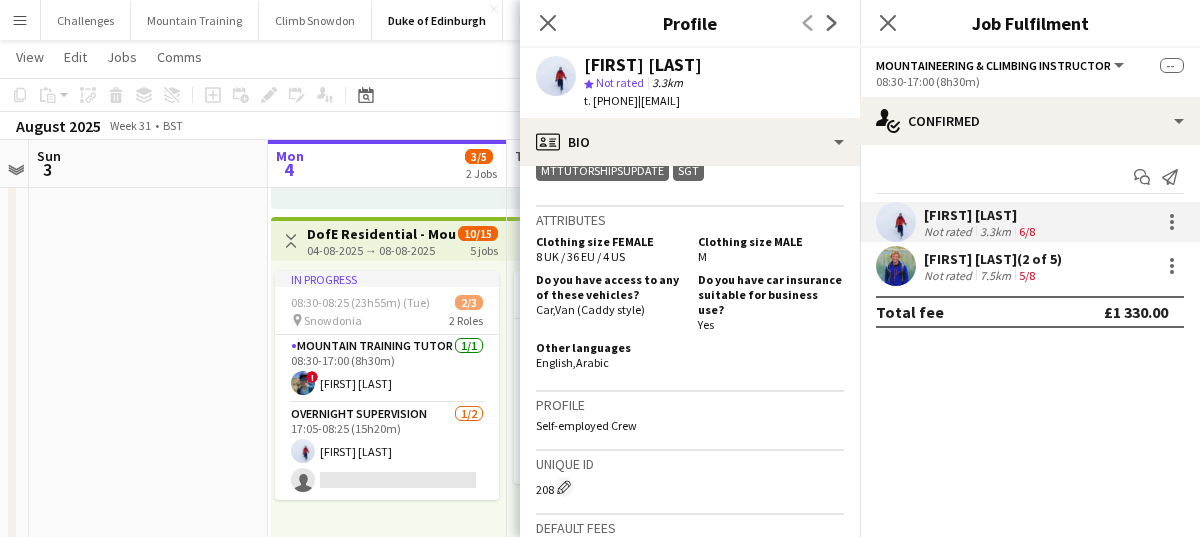 scroll, scrollTop: 1132, scrollLeft: 0, axis: vertical 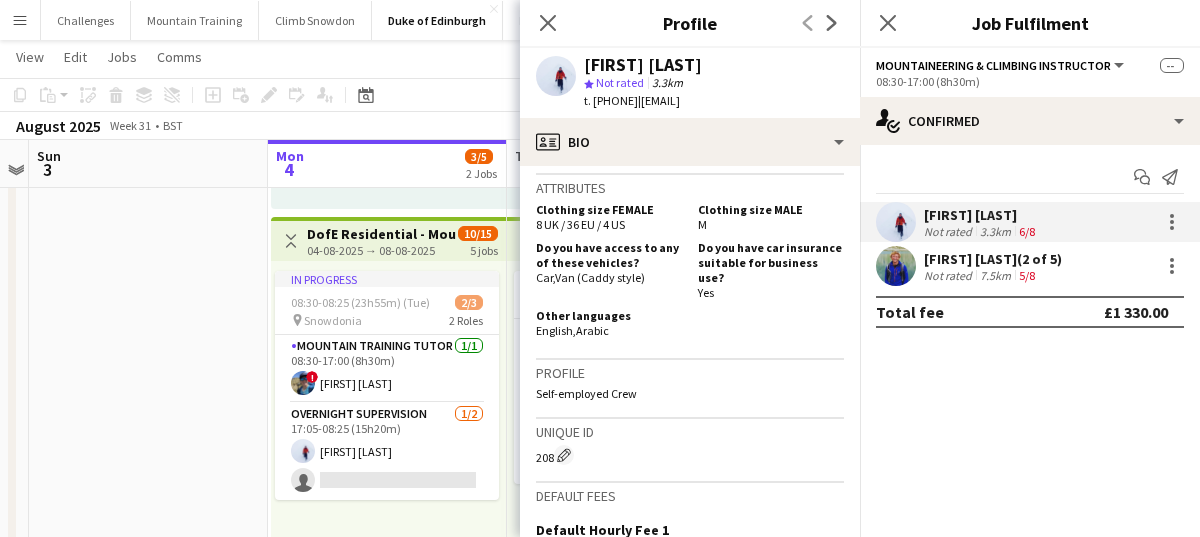 click at bounding box center (148, 312) 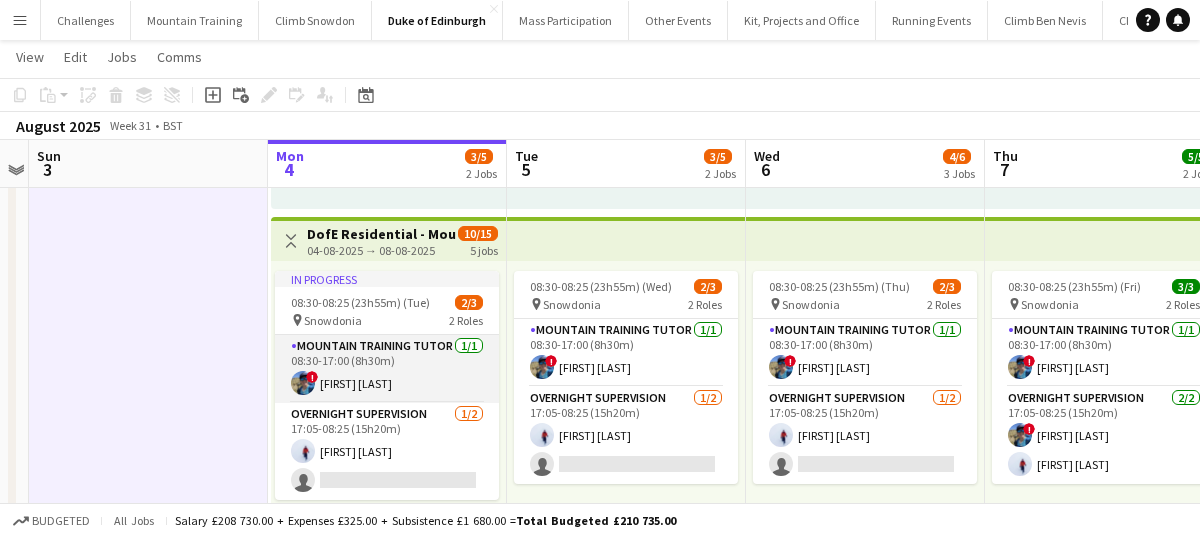 click on "Mountain Training Tutor   1/1   08:30-17:00 (8h30m)
! Abi Senior" at bounding box center [387, 369] 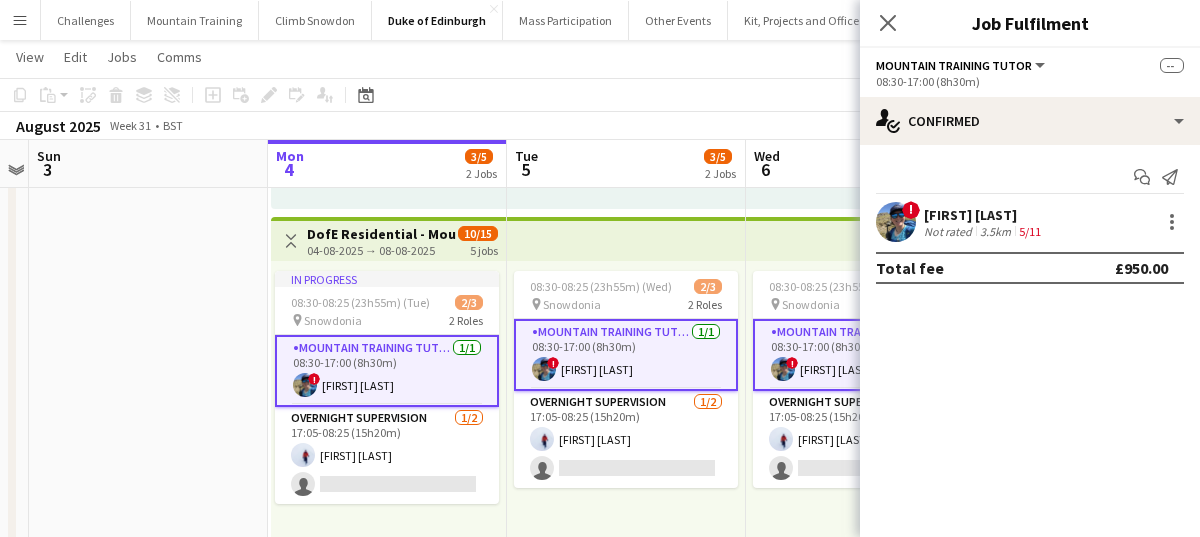 click on "Abi Senior" at bounding box center [984, 215] 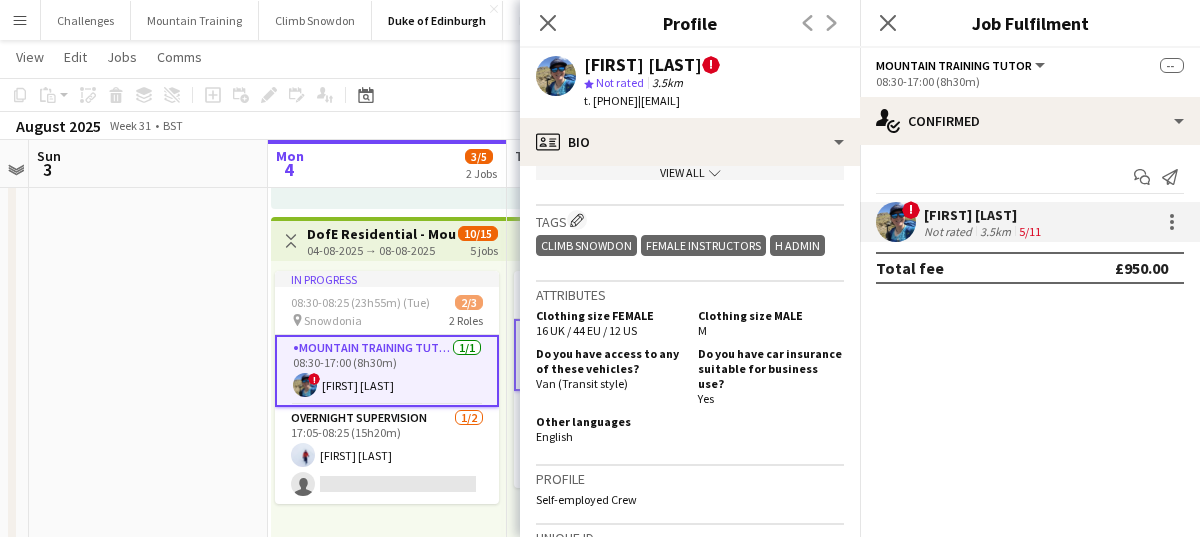 scroll, scrollTop: 1286, scrollLeft: 0, axis: vertical 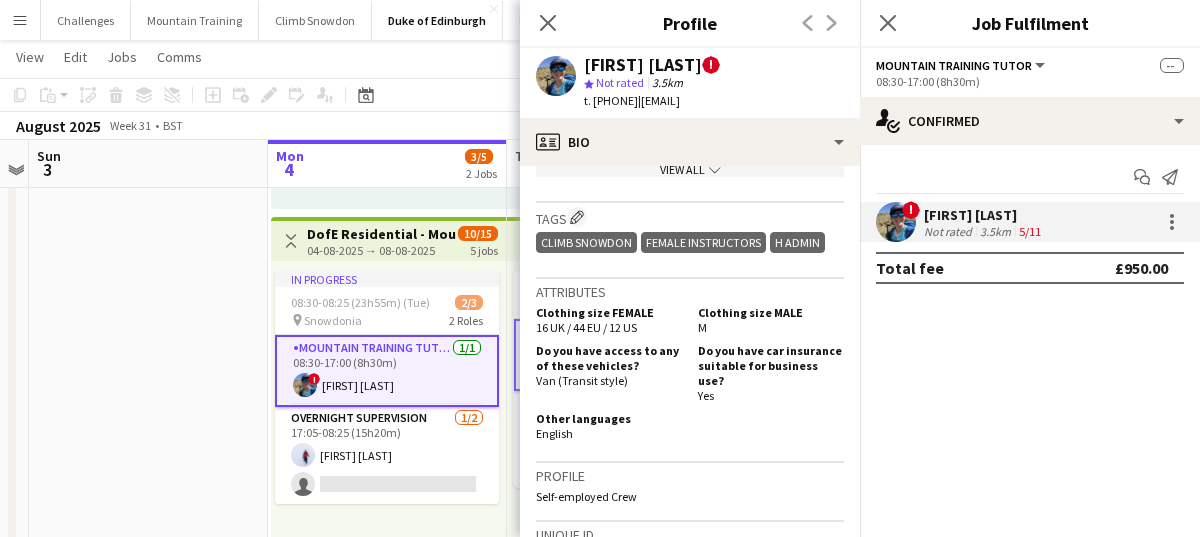 click at bounding box center (148, 312) 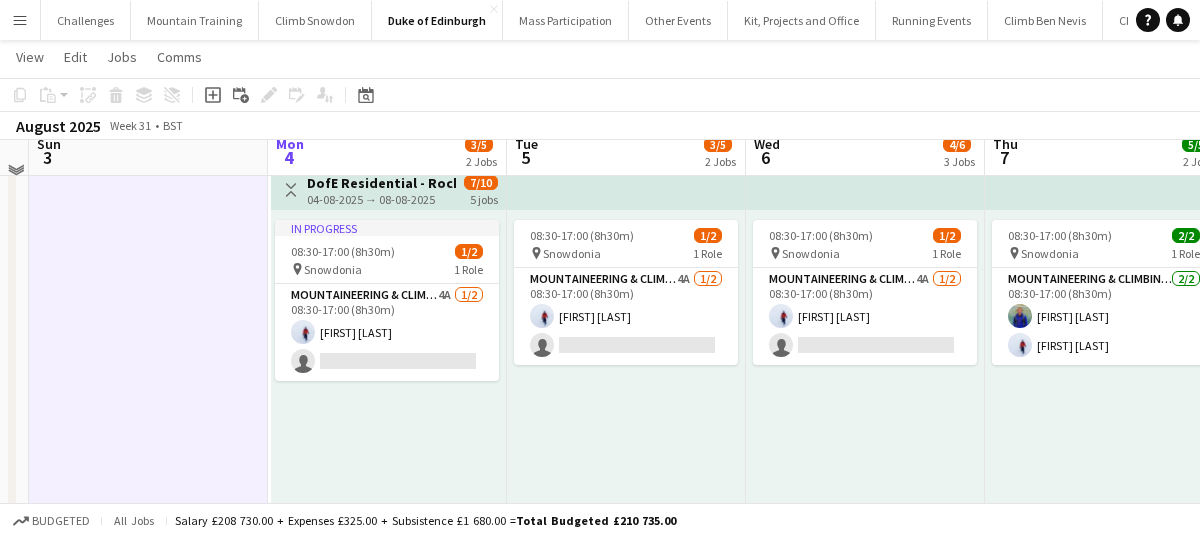 scroll, scrollTop: 463, scrollLeft: 0, axis: vertical 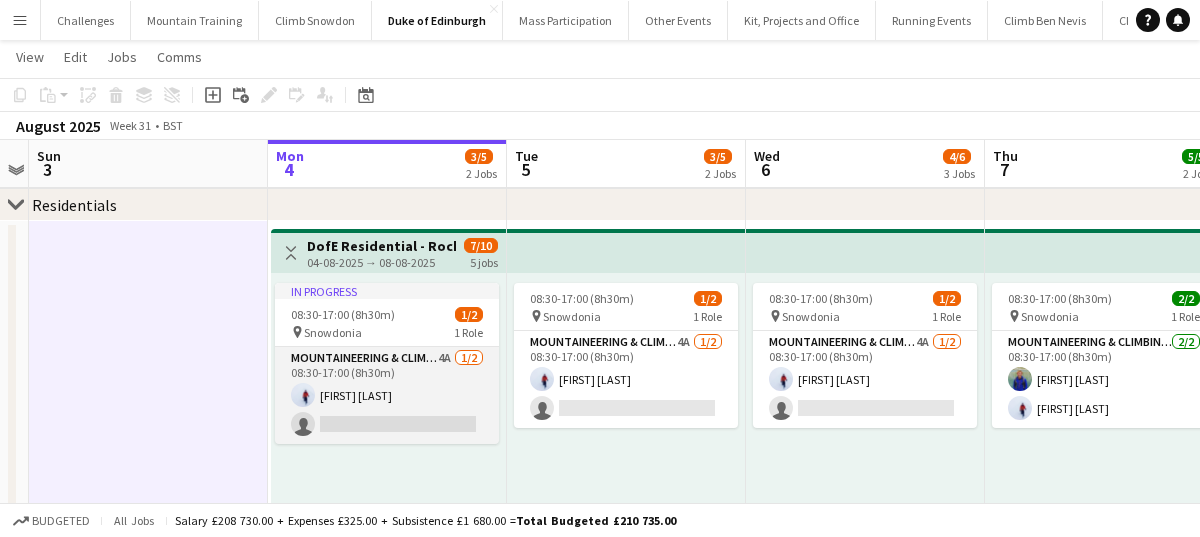 click on "Mountaineering & Climbing Instructor   4A   1/2   08:30-17:00 (8h30m)
Stuart Lade
single-neutral-actions" at bounding box center (387, 395) 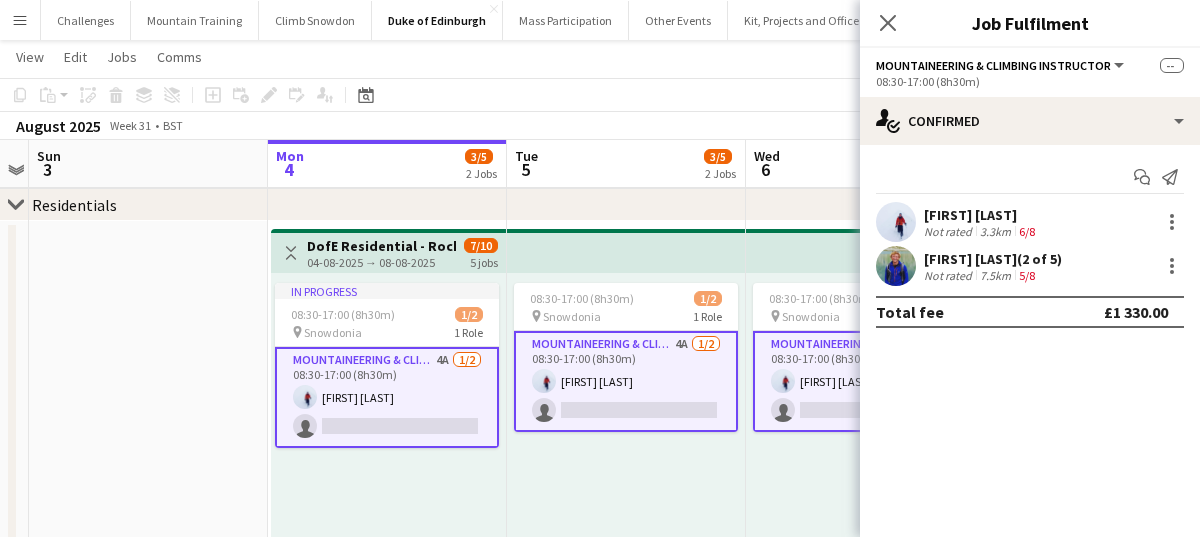 click at bounding box center [148, 682] 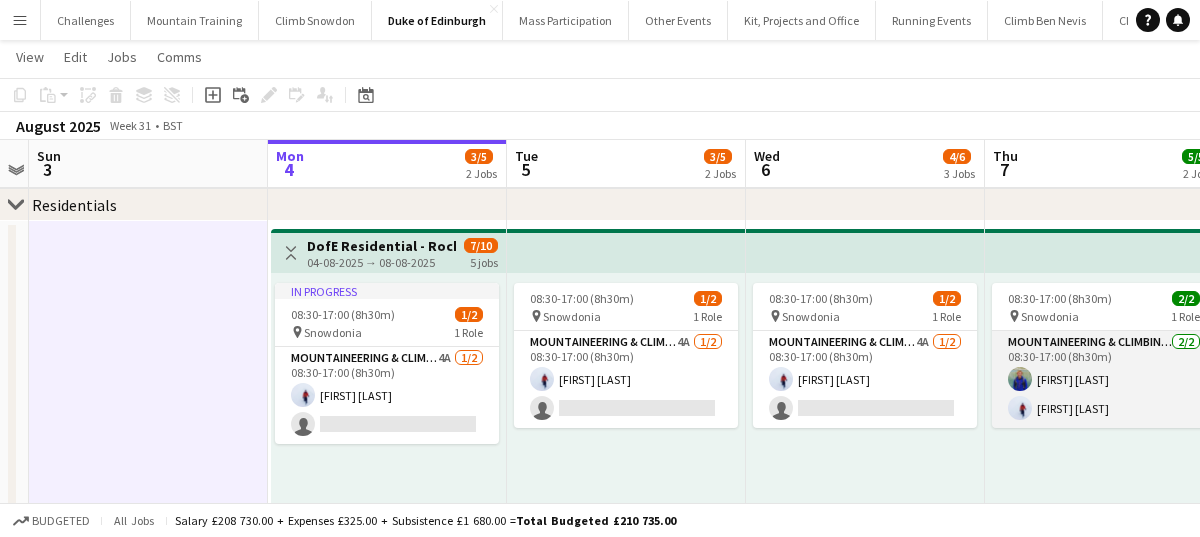 click on "Mountaineering & Climbing Instructor   2/2   08:30-17:00 (8h30m)
Alex Rhodes Stuart Lade" at bounding box center (1104, 379) 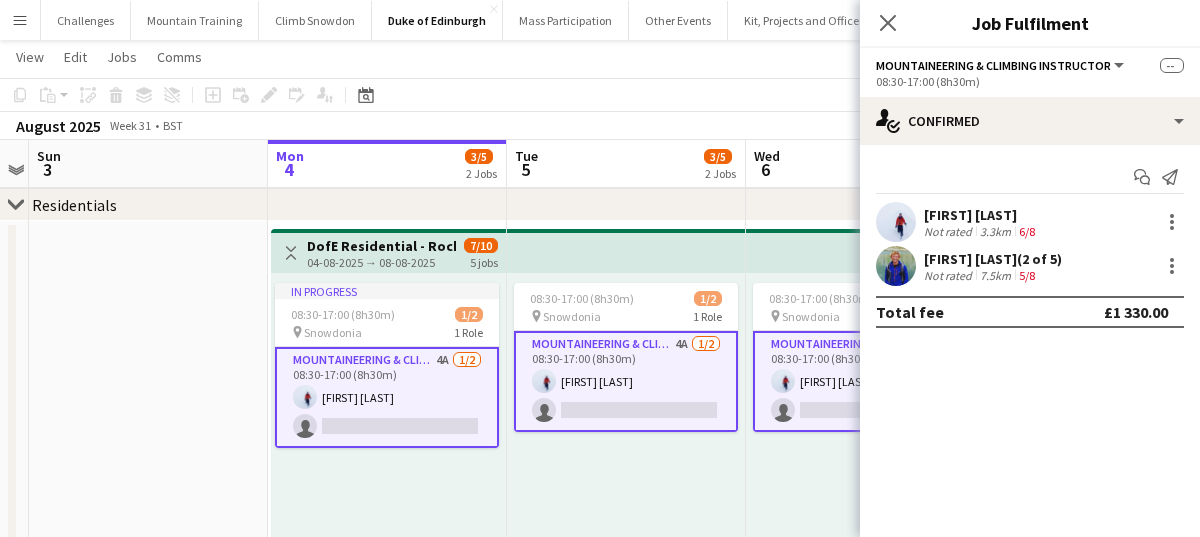 click on "Alex Rhodes   (2 of 5)" at bounding box center (993, 259) 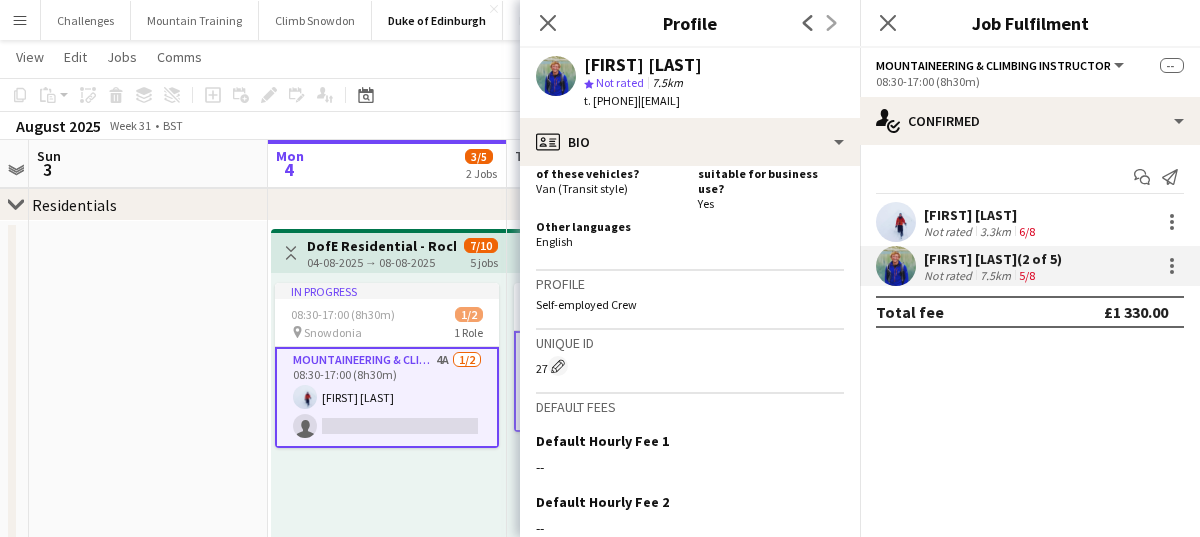 scroll, scrollTop: 1003, scrollLeft: 0, axis: vertical 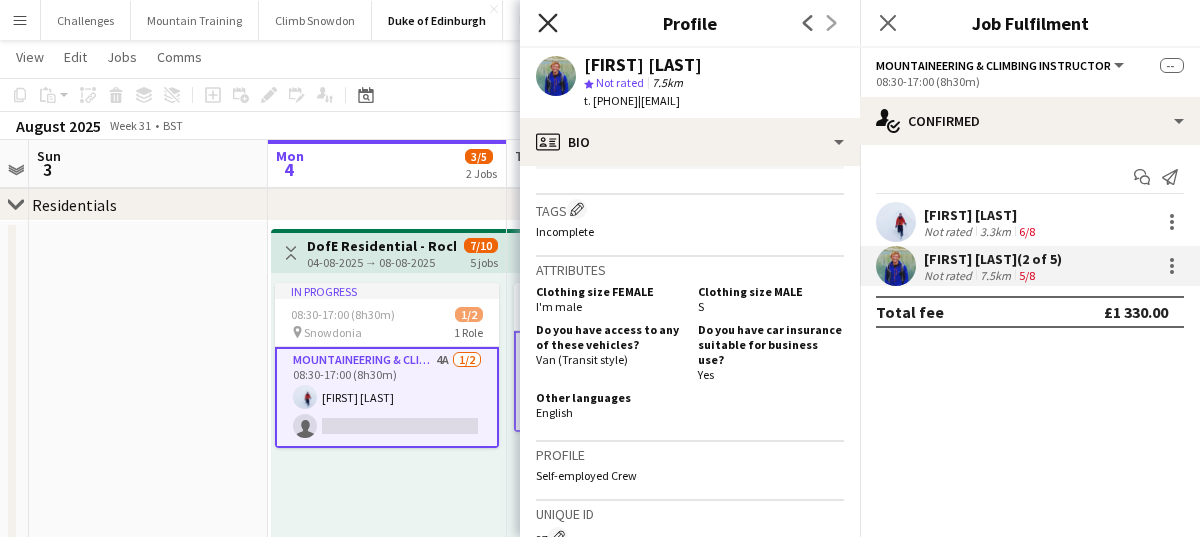 click on "Close pop-in" 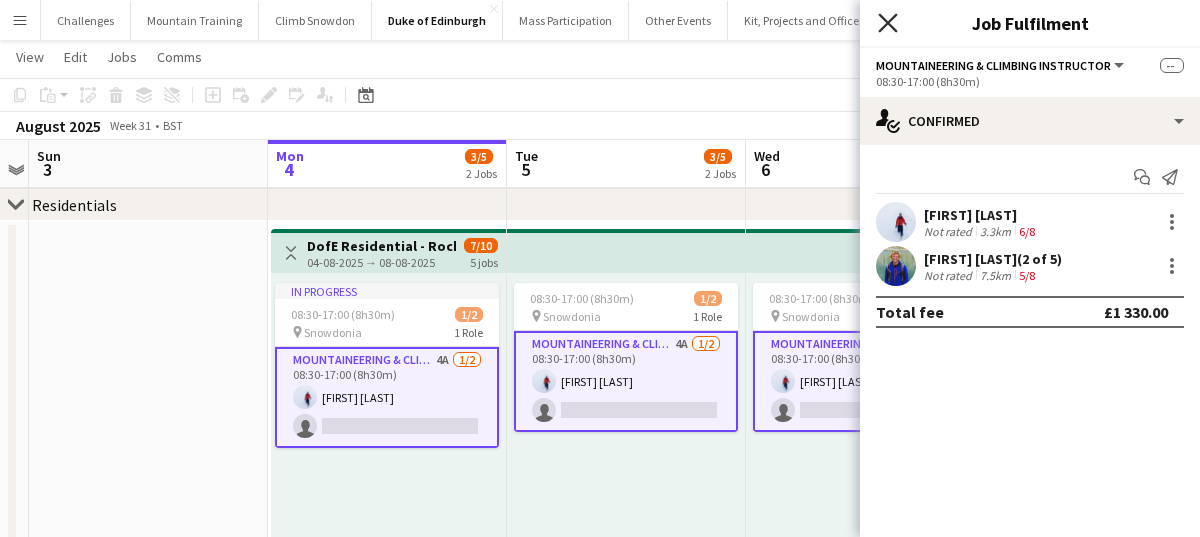 click 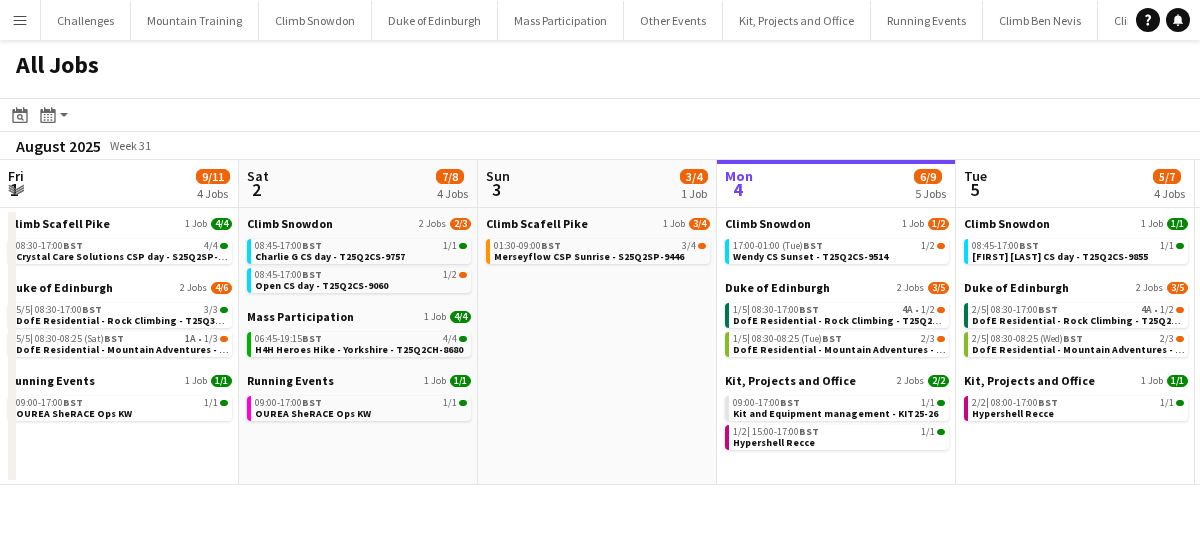 scroll, scrollTop: 0, scrollLeft: 0, axis: both 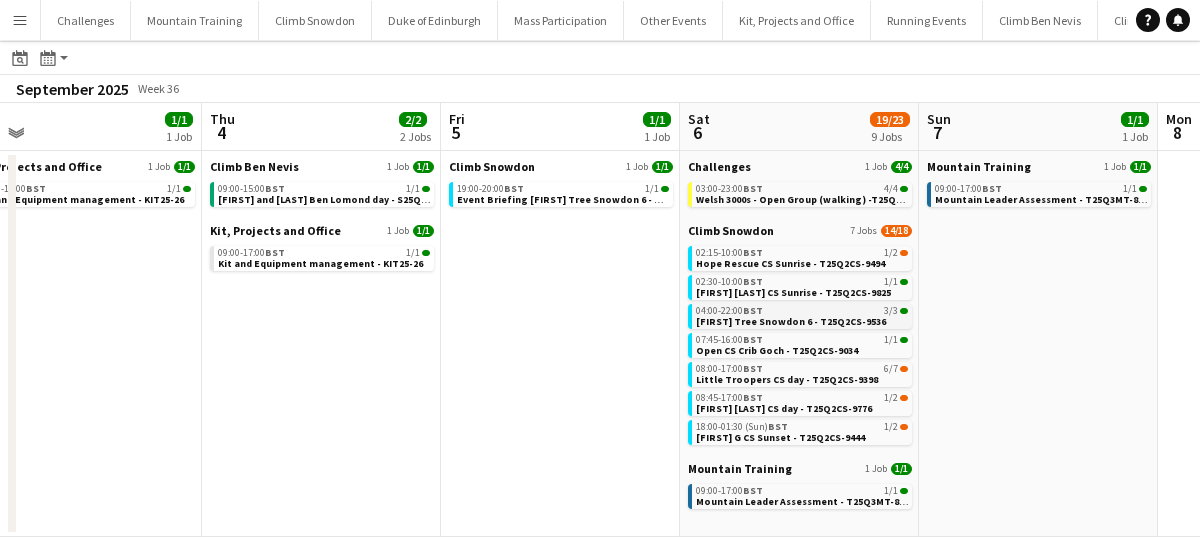 click on "[FIRST] Tree Snowdon 6 - T25Q2CS-9536" at bounding box center [791, 321] 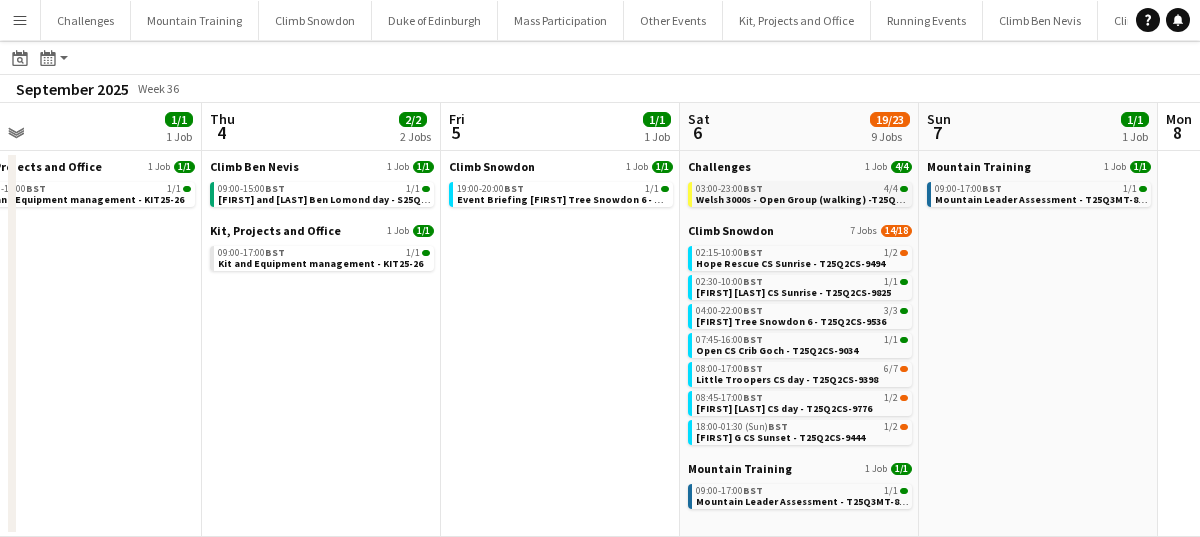 click on "03:00-23:00    BST   4/4" at bounding box center (802, 189) 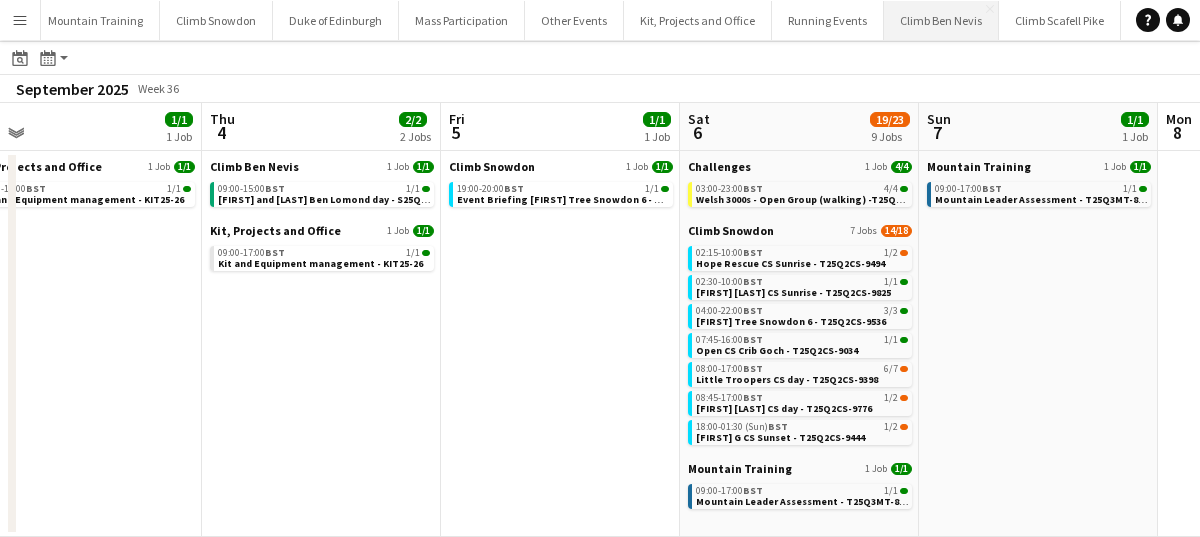 scroll, scrollTop: 0, scrollLeft: 102, axis: horizontal 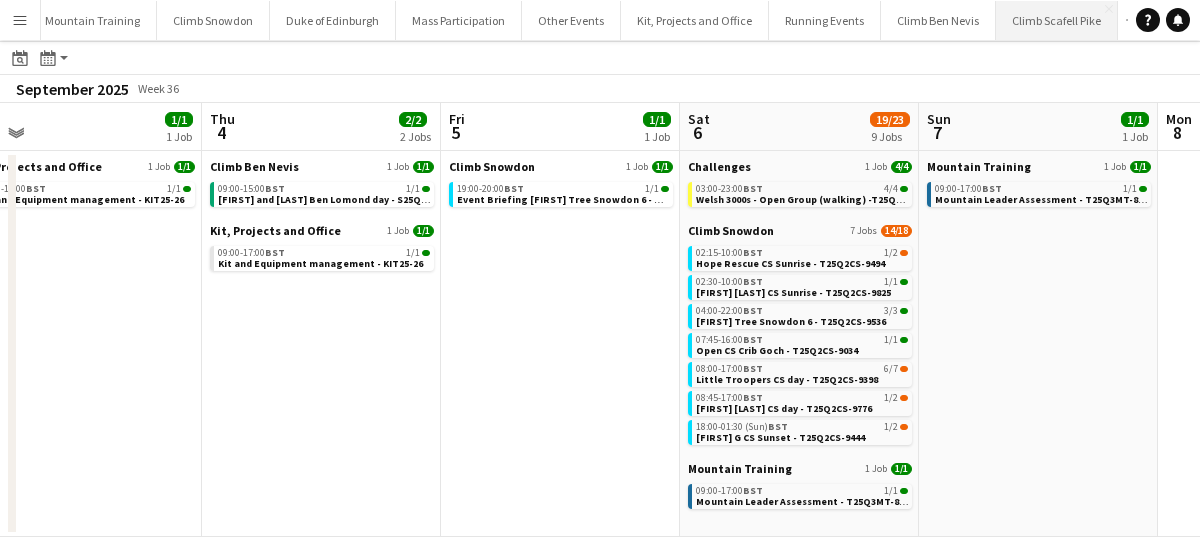 click on "Climb Scafell Pike
Close" at bounding box center (1057, 20) 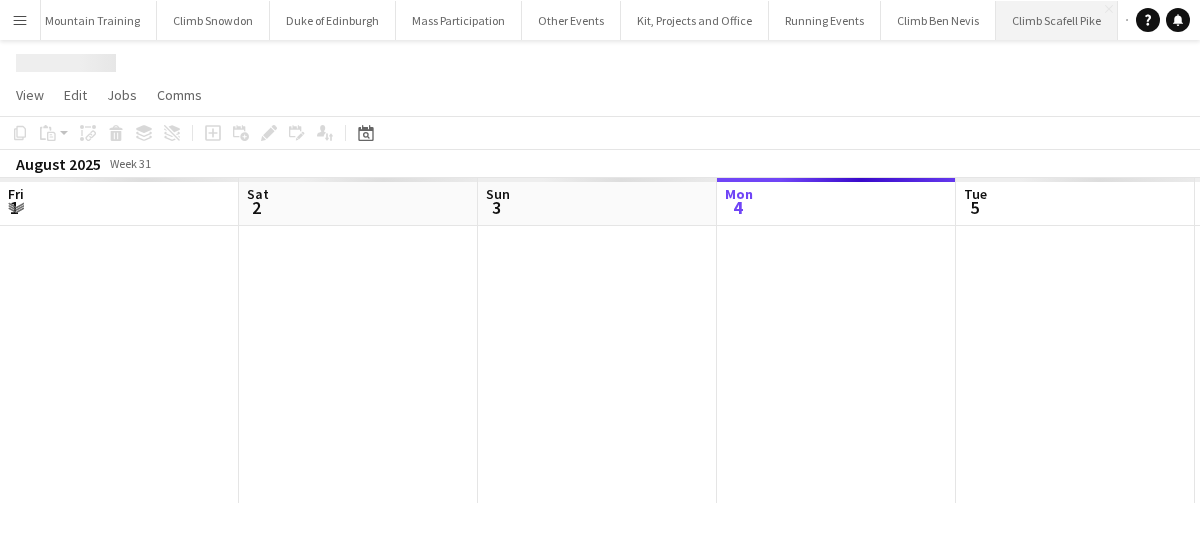 scroll, scrollTop: 0, scrollLeft: 0, axis: both 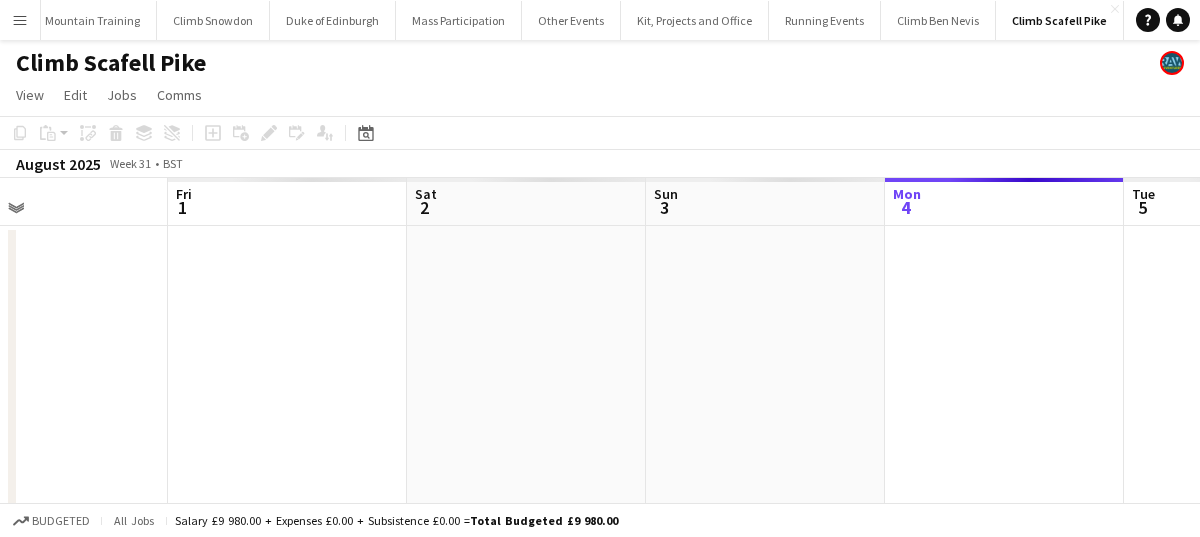 click on "Menu" at bounding box center [20, 20] 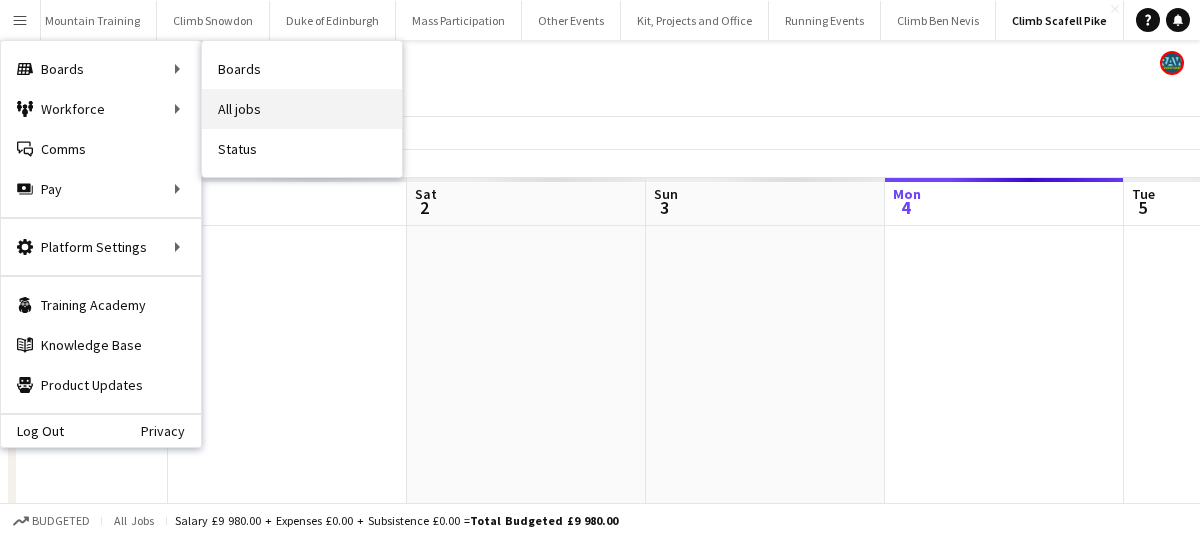 click on "All jobs" at bounding box center [302, 109] 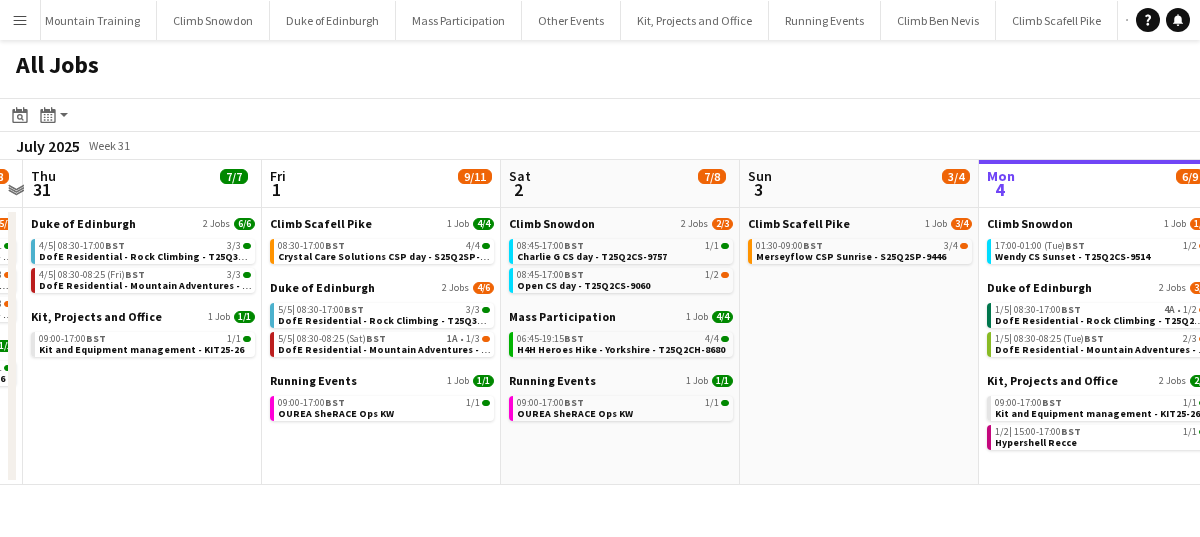 scroll, scrollTop: 0, scrollLeft: 440, axis: horizontal 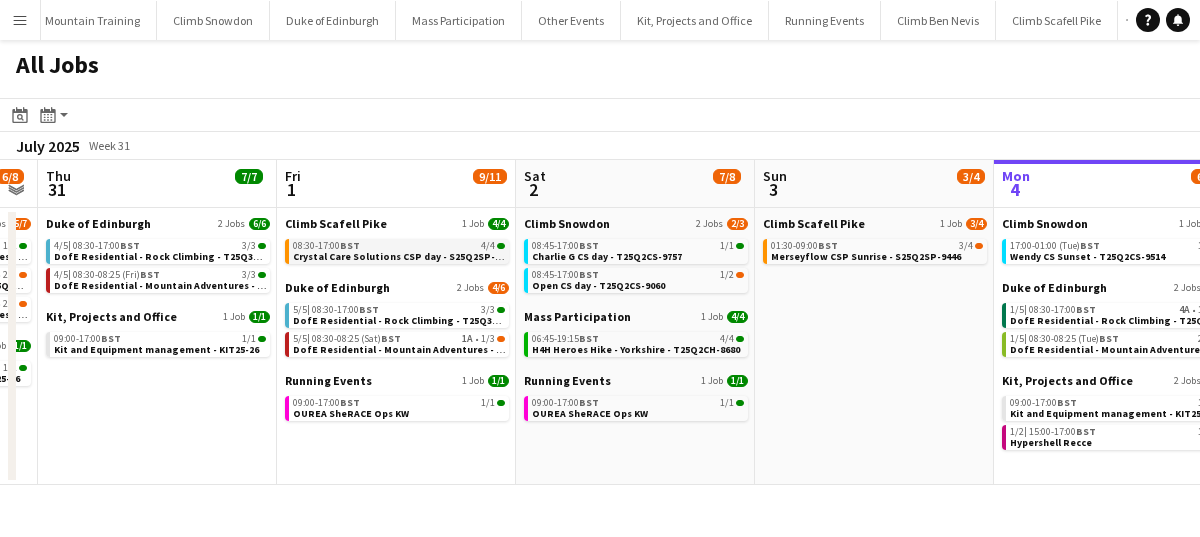 click on "Crystal Care Solutions CSP day - S25Q2SP-9782" at bounding box center (404, 256) 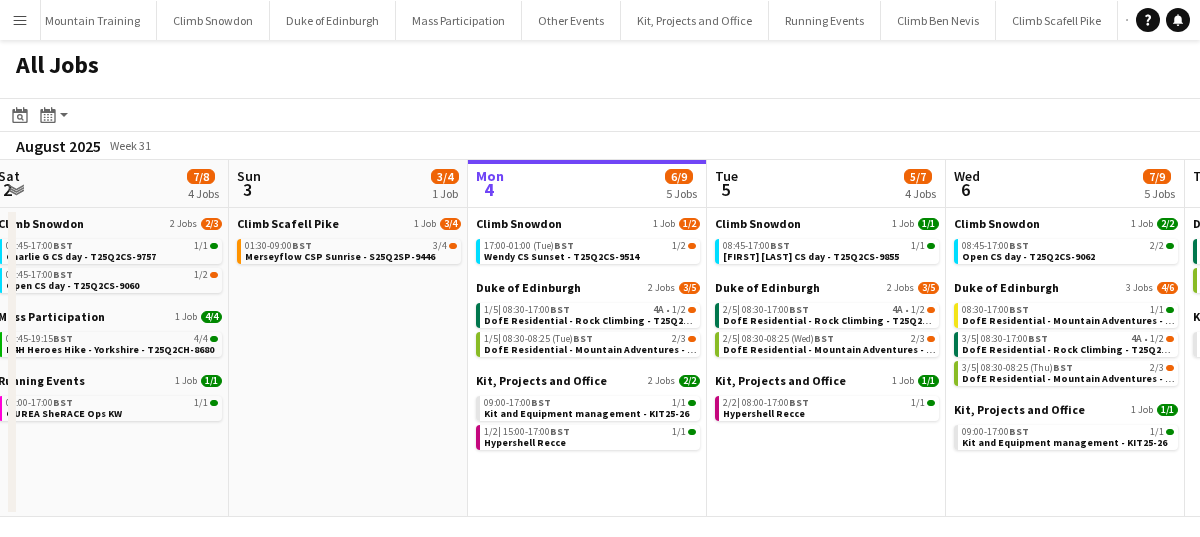 scroll, scrollTop: 0, scrollLeft: 729, axis: horizontal 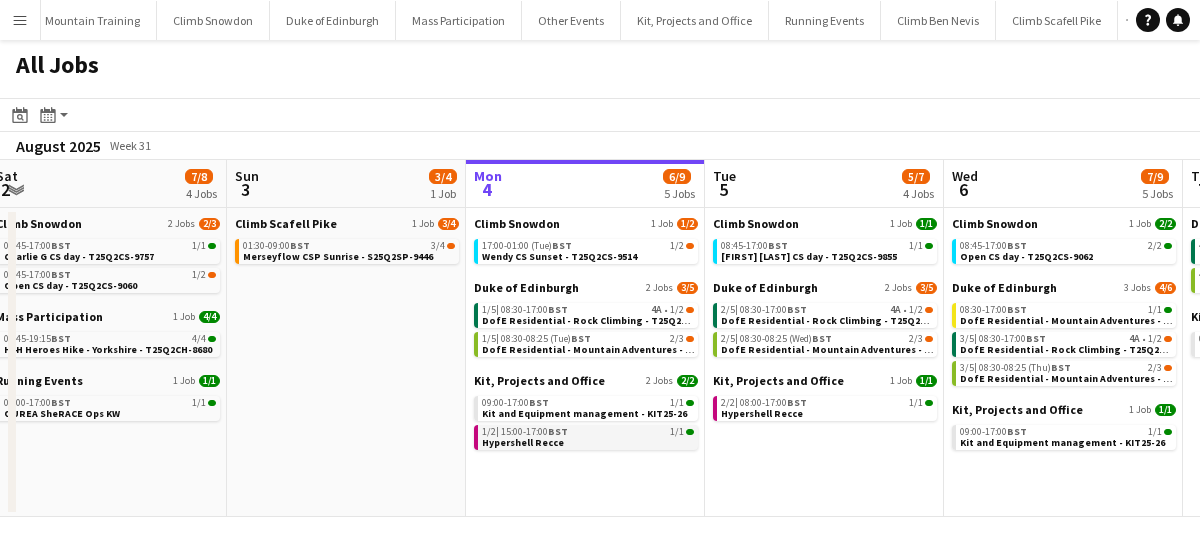click on "1/2  |  15:00-17:00    BST   1/1   Hypershell Recce" at bounding box center [588, 436] 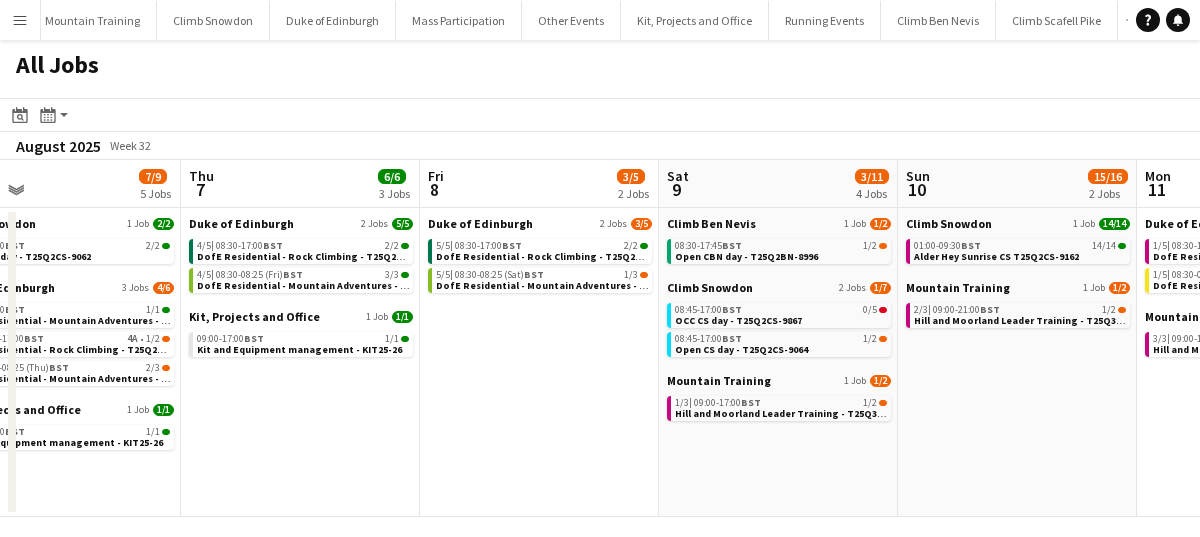 scroll, scrollTop: 0, scrollLeft: 776, axis: horizontal 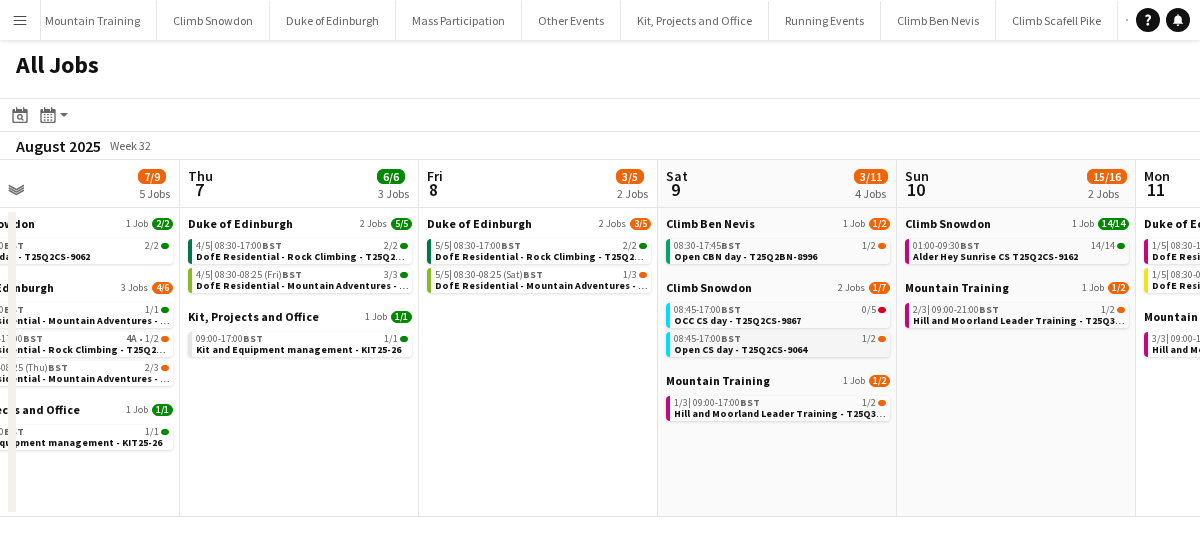click on "Open CS day - T25Q2CS-9064" at bounding box center [740, 349] 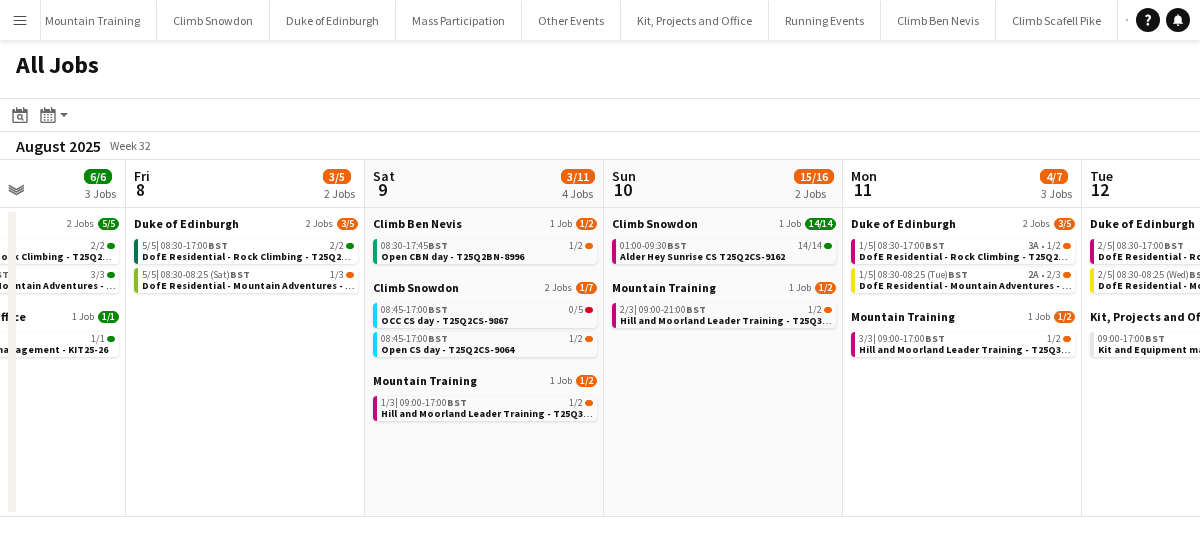 scroll, scrollTop: 0, scrollLeft: 595, axis: horizontal 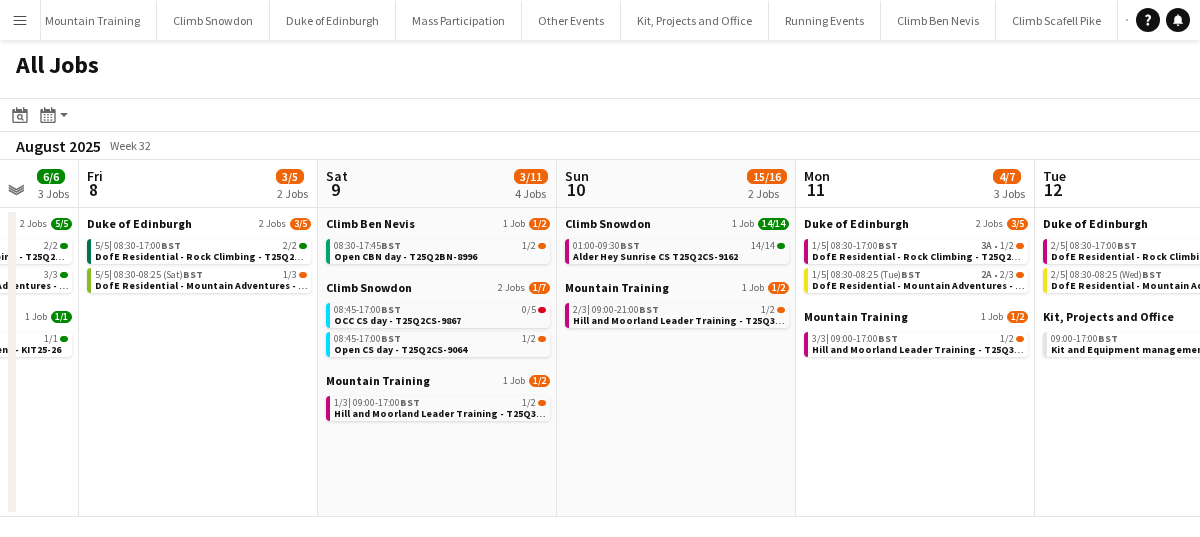 drag, startPoint x: 424, startPoint y: 328, endPoint x: 384, endPoint y: 338, distance: 41.231056 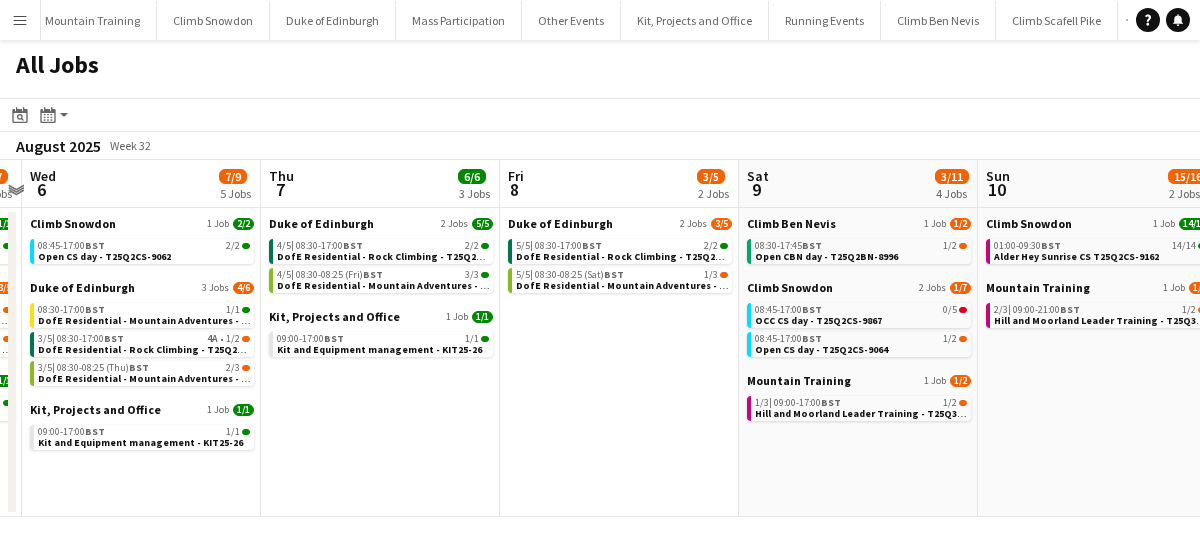 scroll, scrollTop: 0, scrollLeft: 570, axis: horizontal 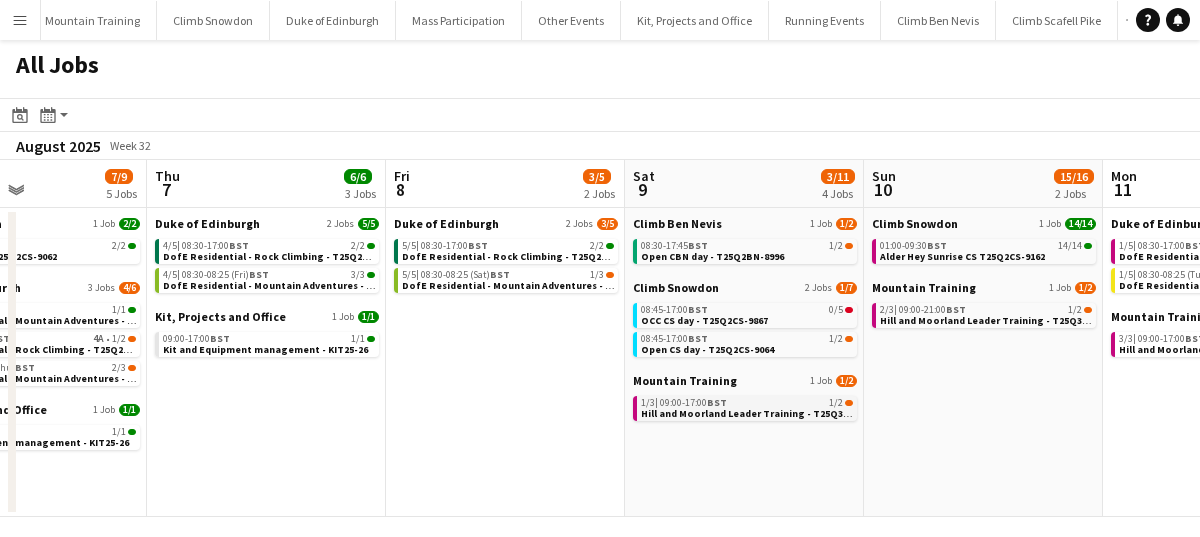 click on "1/3  |  09:00-17:00    BST   1/2" at bounding box center (747, 403) 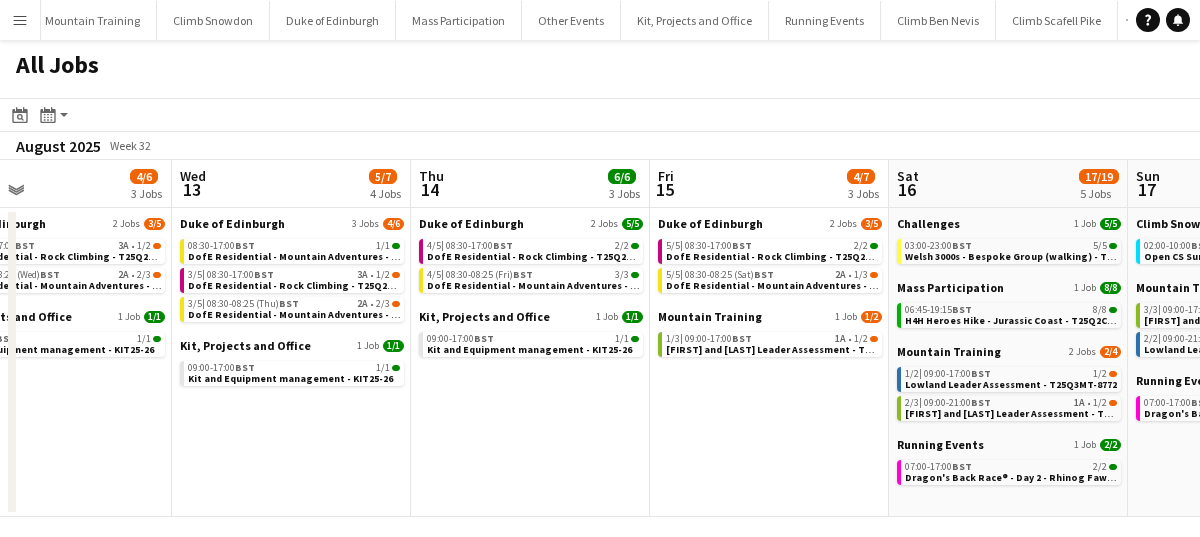 scroll, scrollTop: 0, scrollLeft: 551, axis: horizontal 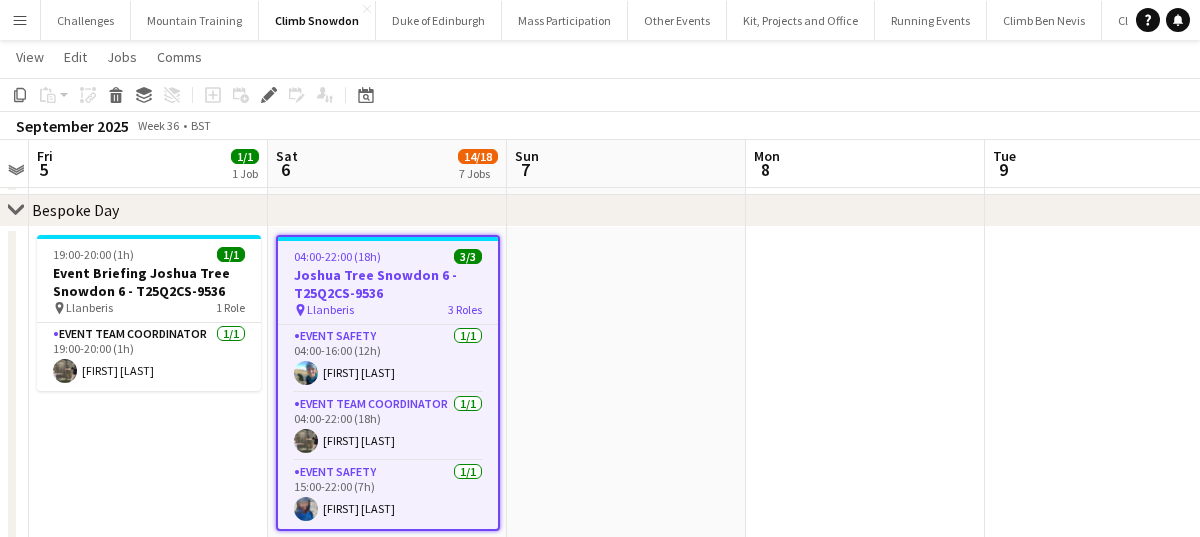 click at bounding box center (626, 666) 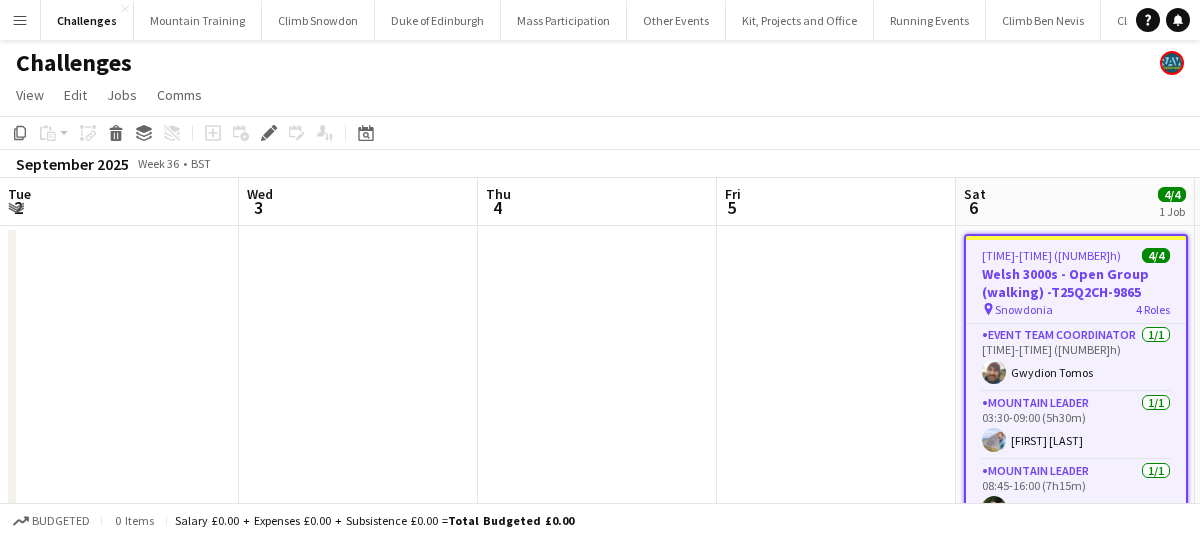 scroll, scrollTop: 0, scrollLeft: 0, axis: both 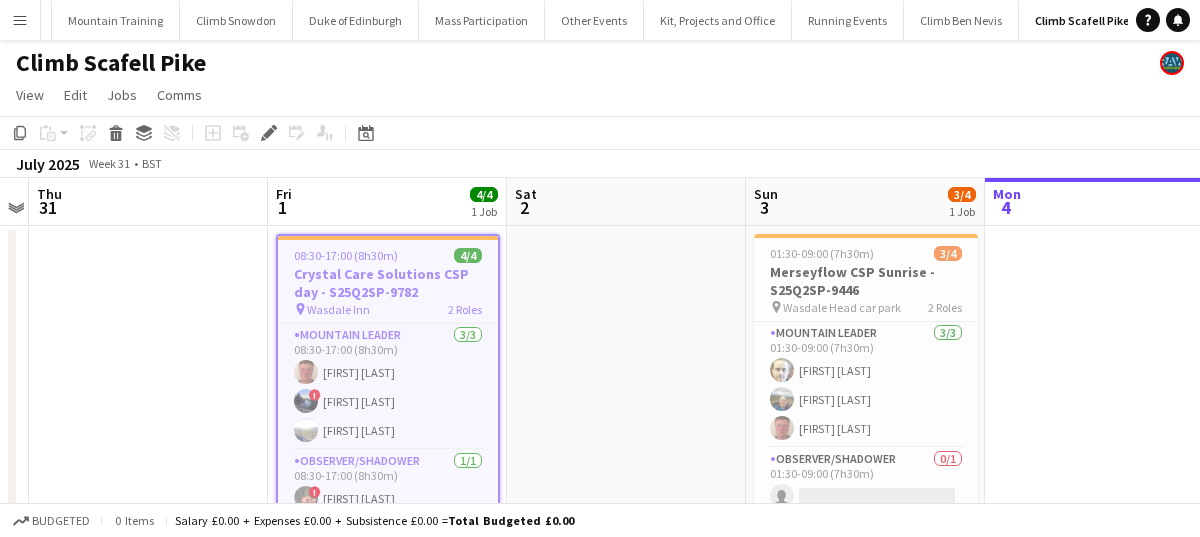 click at bounding box center [148, 392] 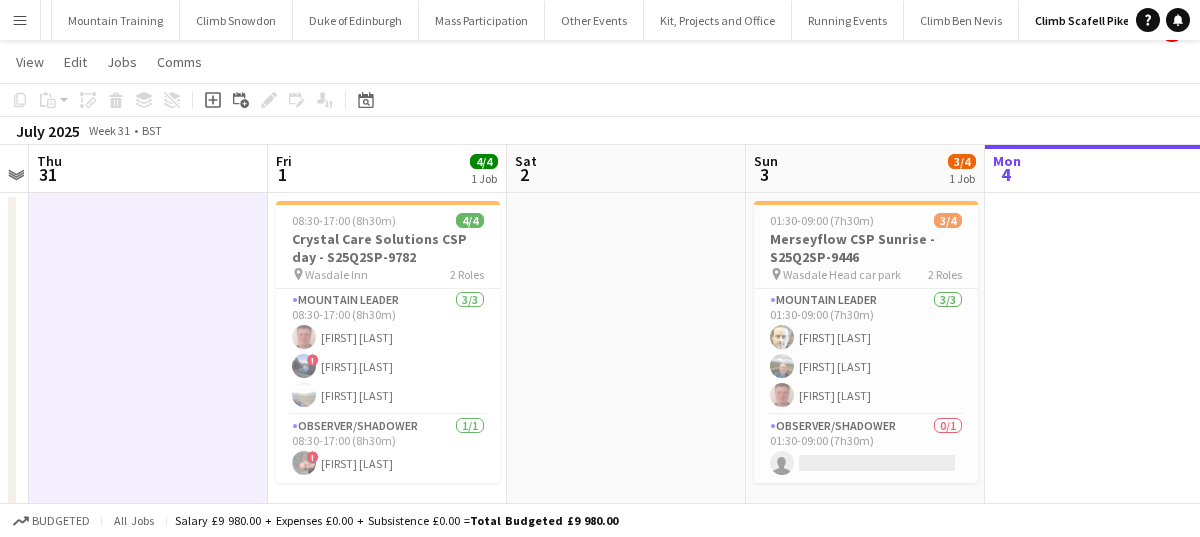 scroll, scrollTop: 31, scrollLeft: 0, axis: vertical 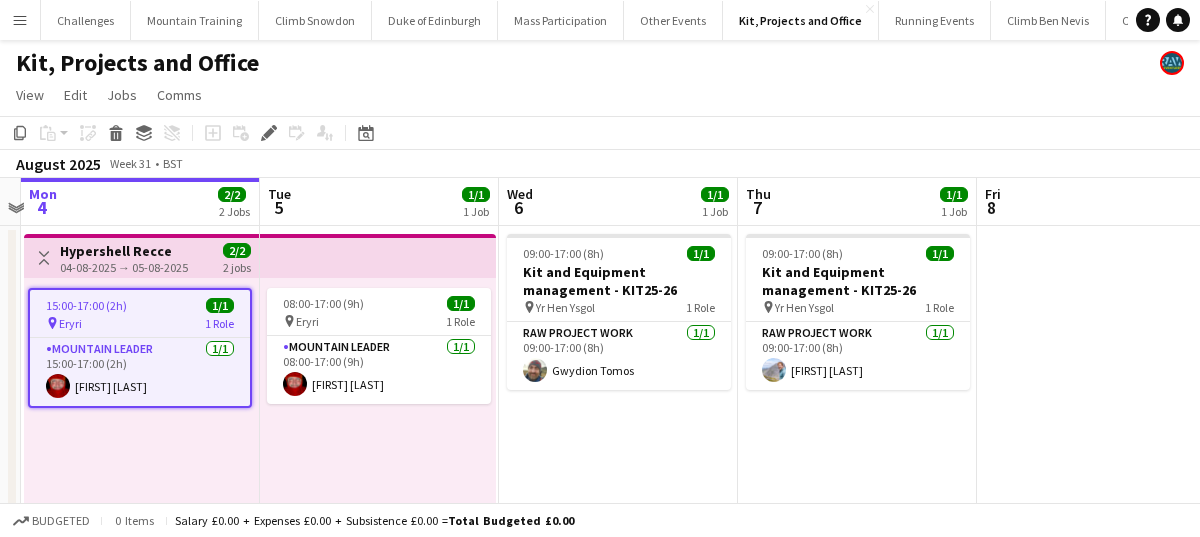 click on "[TIME]-[TIME] ([DURATION])    [NUMBER]/[NUMBER]   [TEXT] - [TEXT]-[NUMBER]
[TEXT]
[TEXT]   [NUMBER] [TEXT]   [TEXT]   [NUMBER]/[NUMBER] [TIME]-[TIME] ([DURATION])
[FIRST] [LAST]" at bounding box center [618, 516] 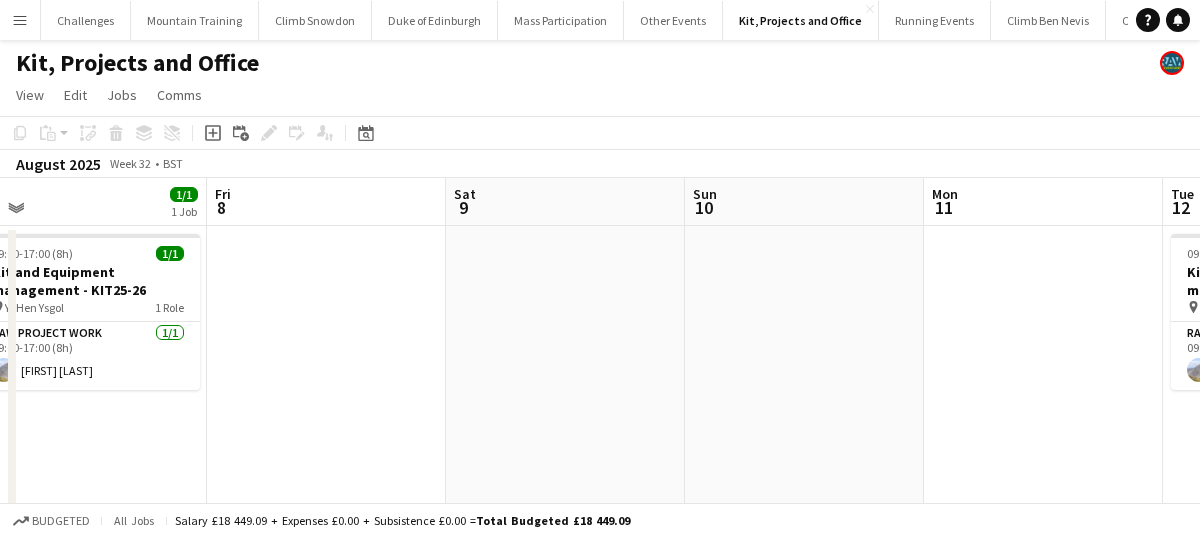 scroll, scrollTop: 0, scrollLeft: 991, axis: horizontal 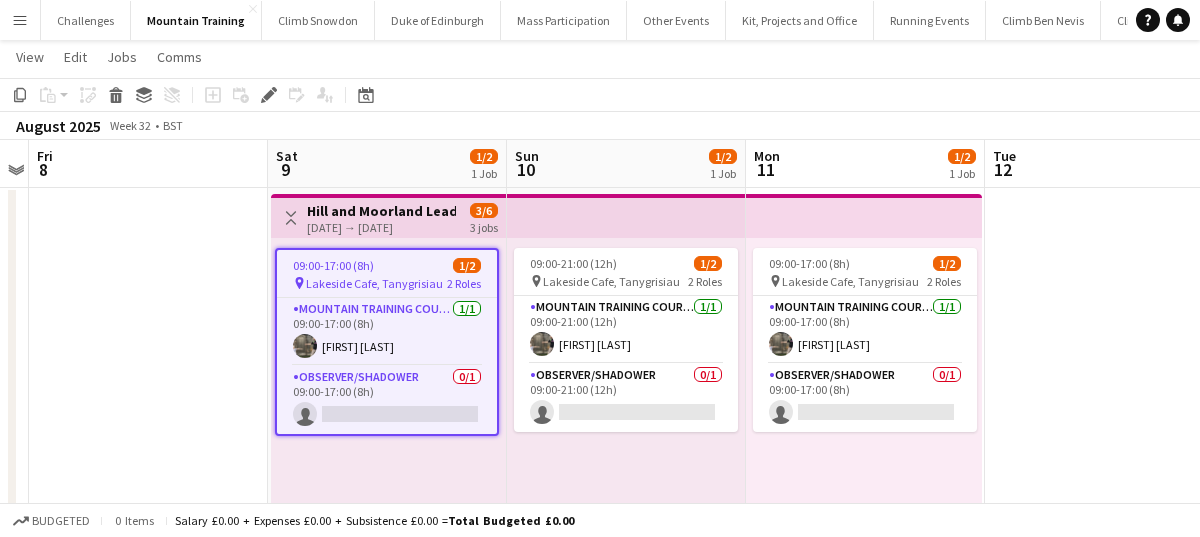 click at bounding box center (148, 369) 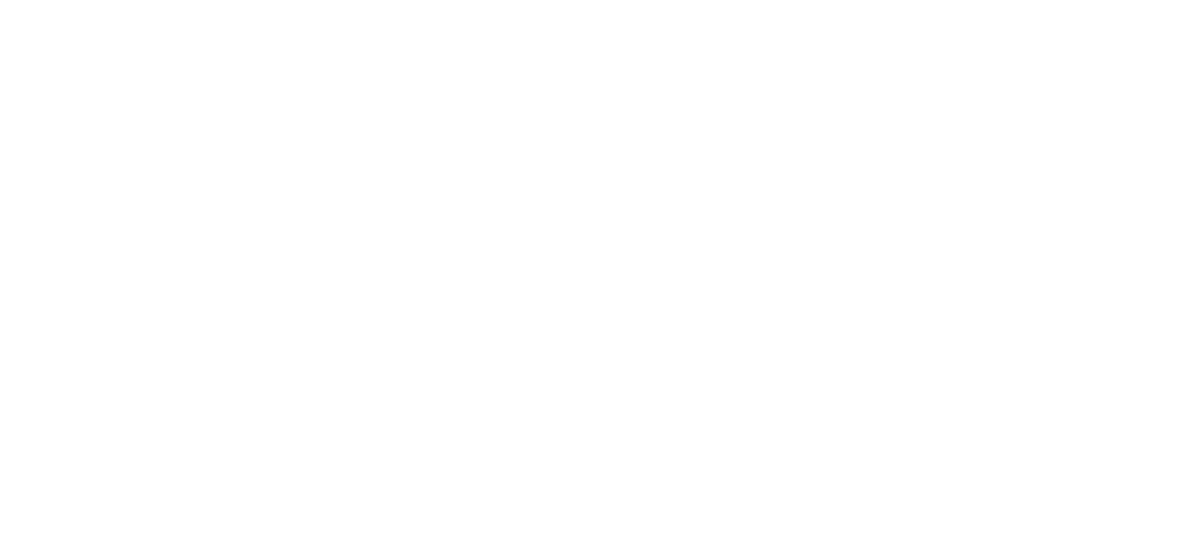 scroll, scrollTop: 0, scrollLeft: 0, axis: both 